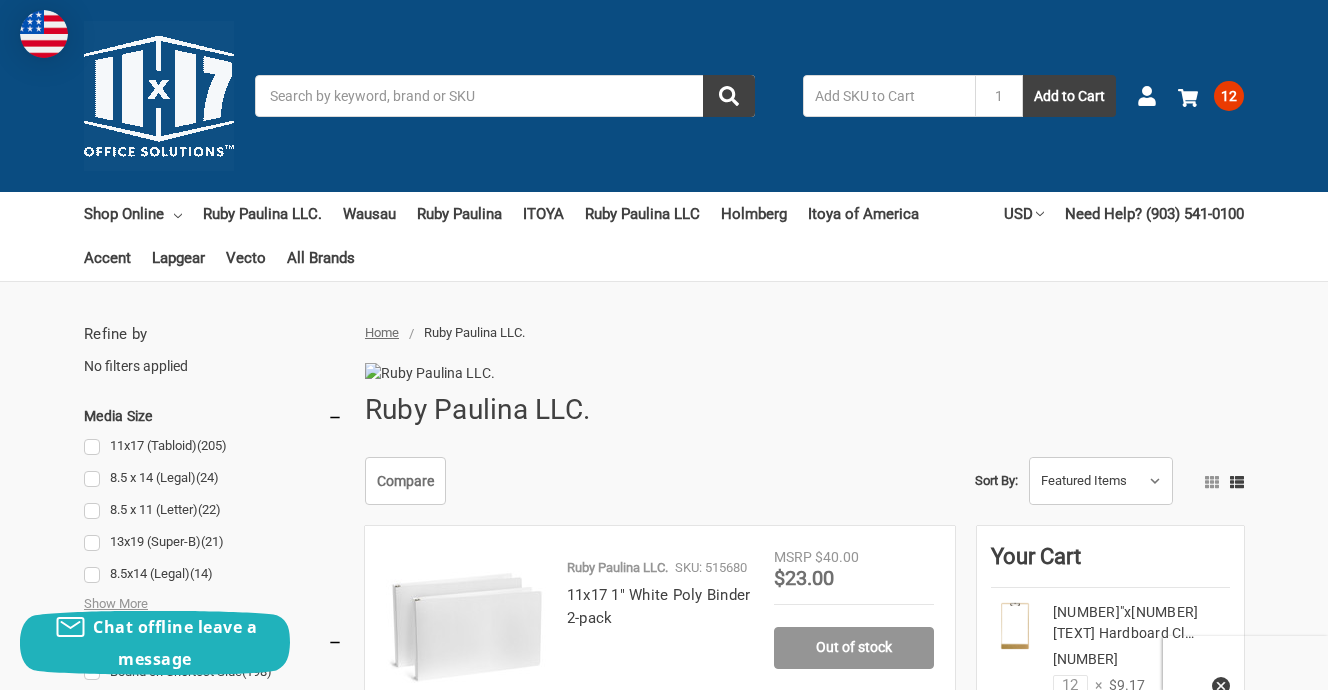 scroll, scrollTop: 319, scrollLeft: 0, axis: vertical 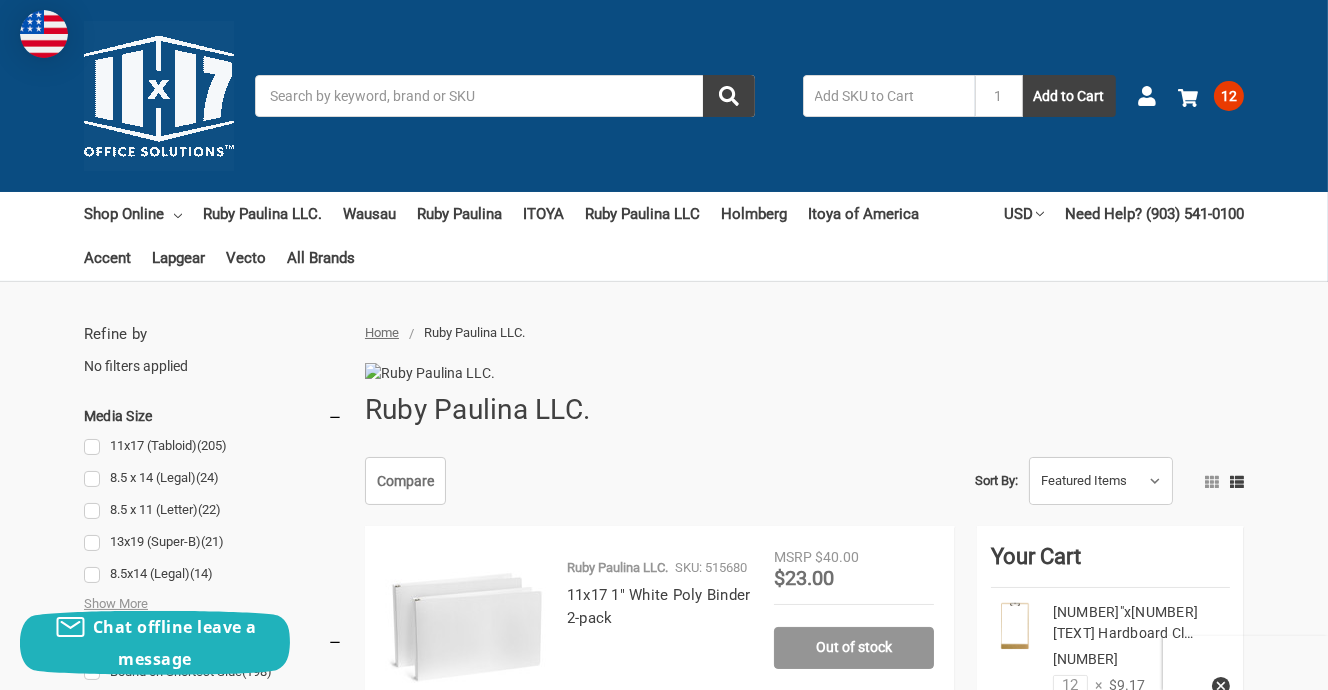 click on "Search" at bounding box center (505, 96) 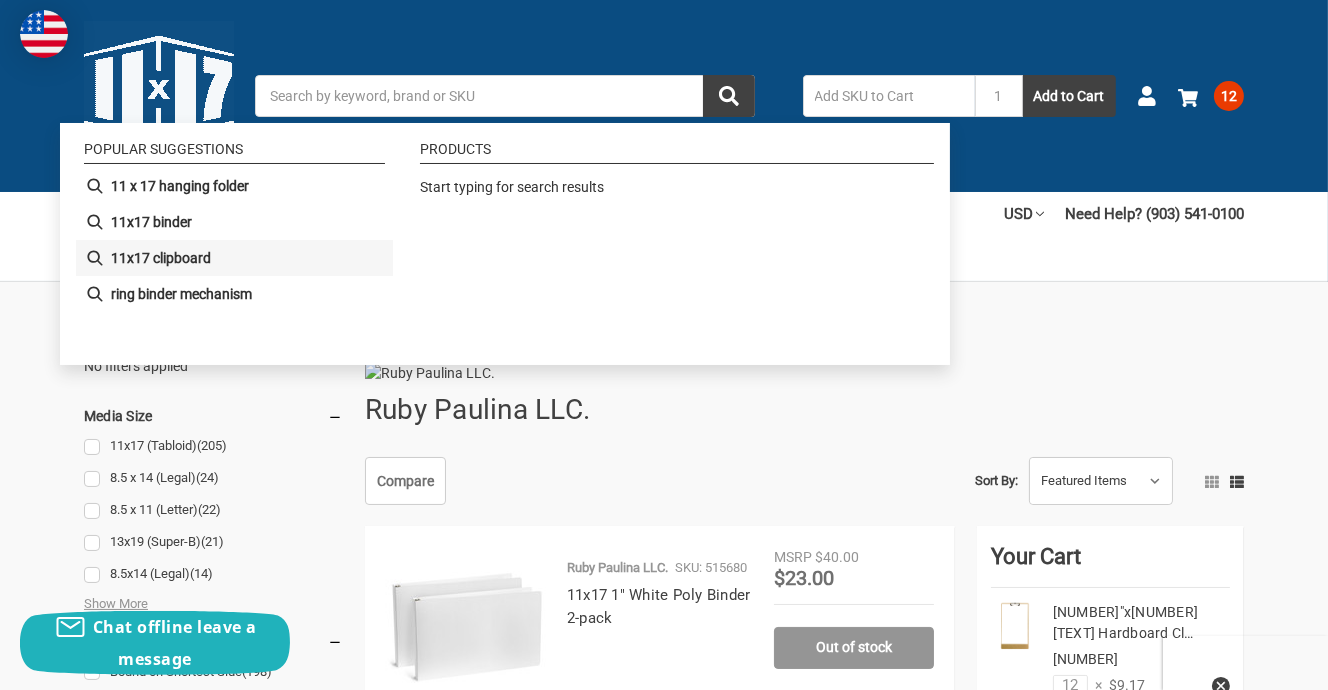 drag, startPoint x: 175, startPoint y: 259, endPoint x: 187, endPoint y: 257, distance: 12.165525 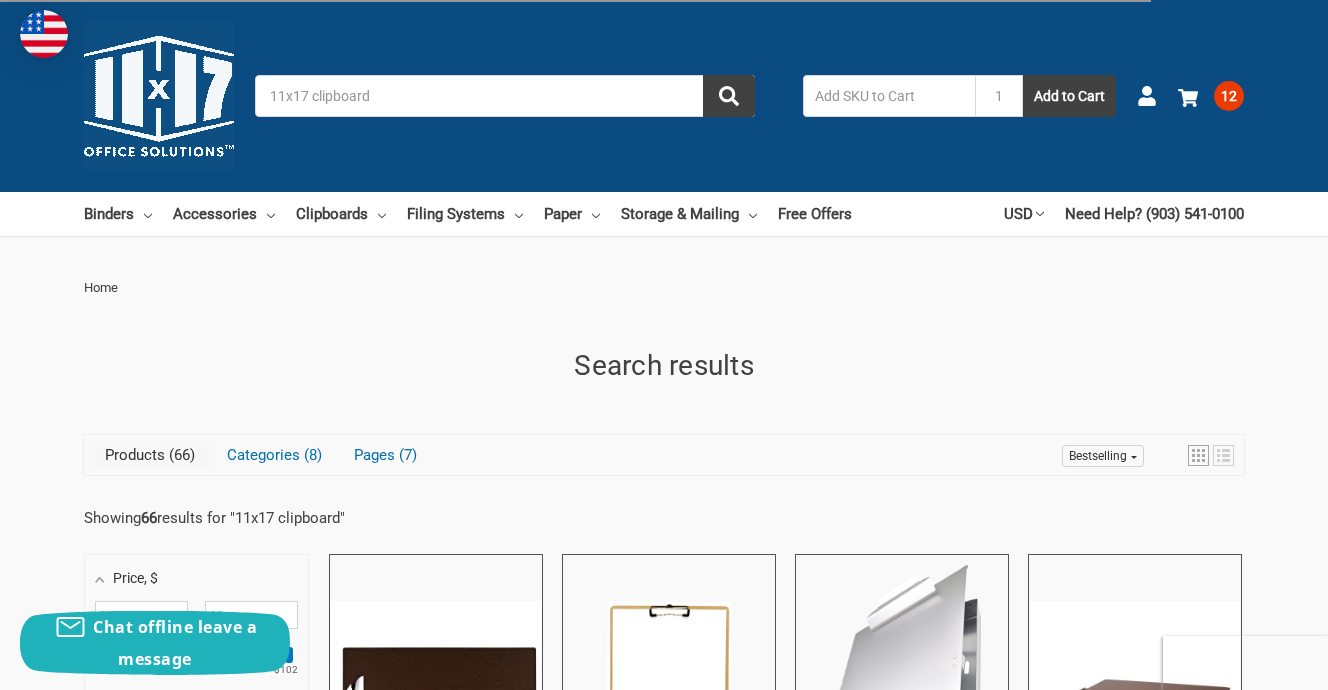 scroll, scrollTop: 0, scrollLeft: 0, axis: both 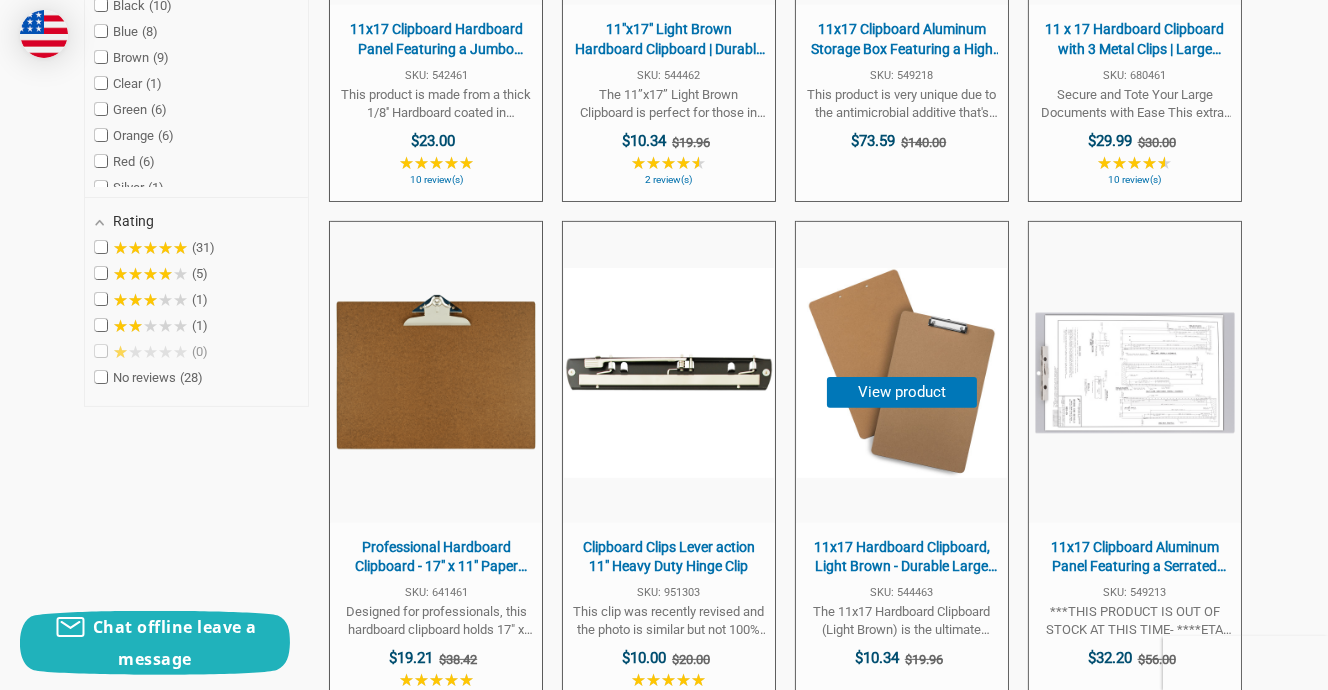 click on "11x17 Hardboard Clipboard, Light Brown - Durable Large Format Clipboard with Sturdy Metal Clip for Architects, Engineers, and Designers - Perfect for Technical Drawings, Blueprints, and CAD Work" at bounding box center [902, 557] 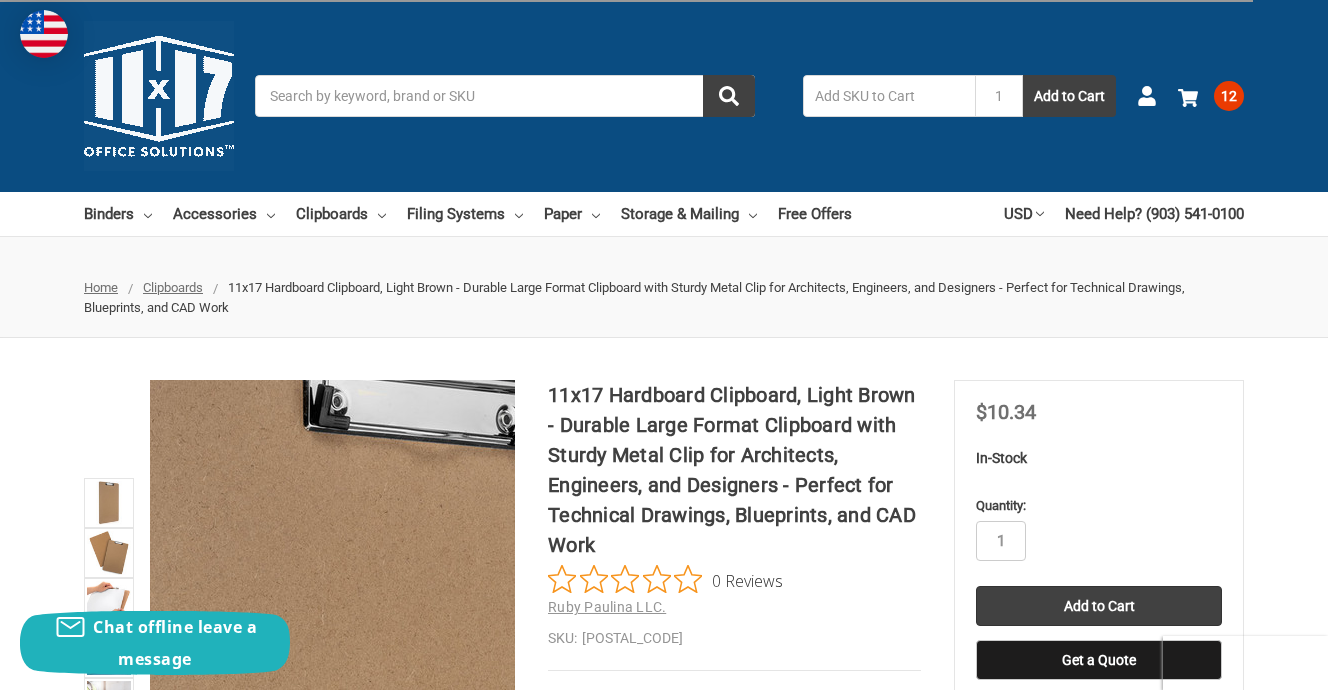scroll, scrollTop: 0, scrollLeft: 0, axis: both 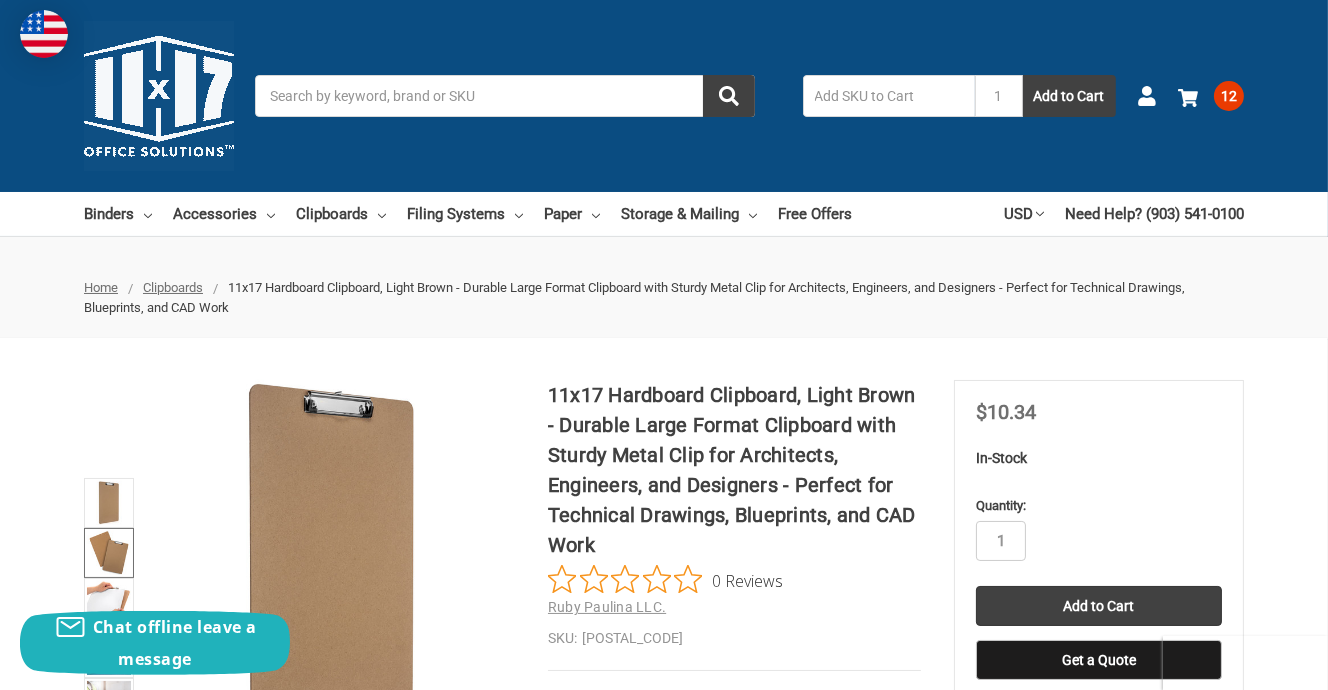 click at bounding box center [109, 553] 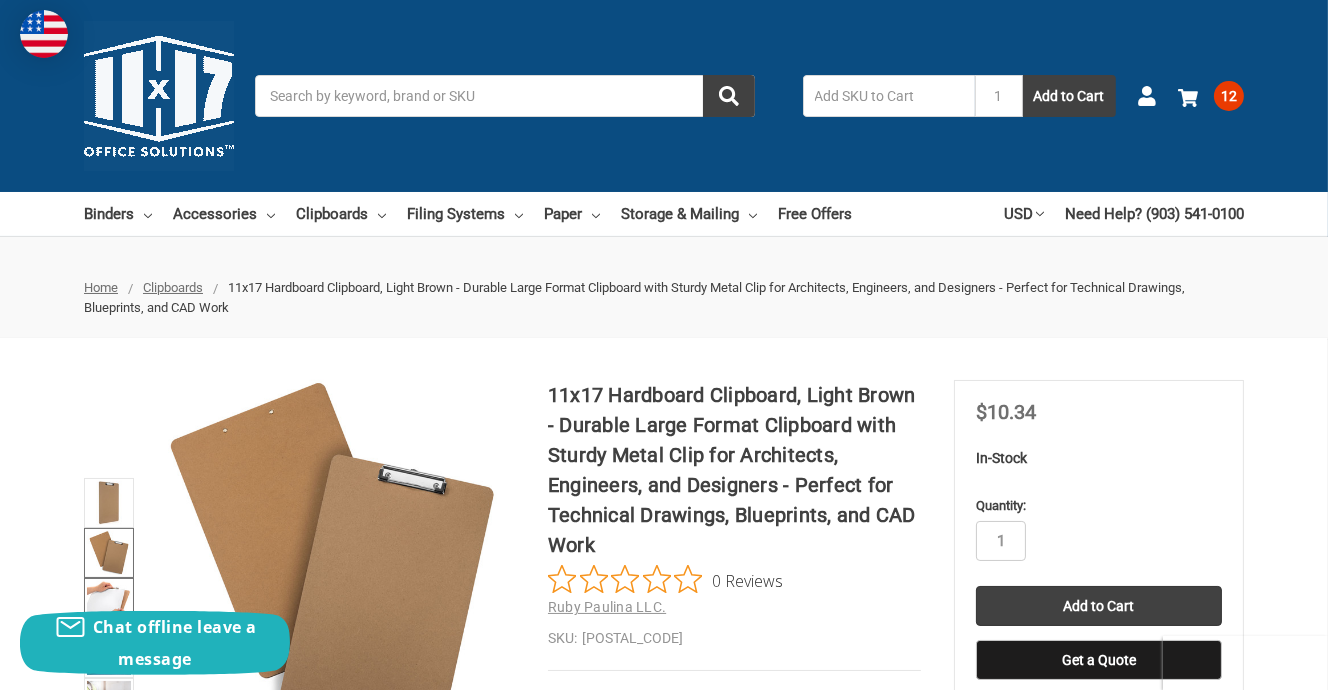 click at bounding box center [109, 603] 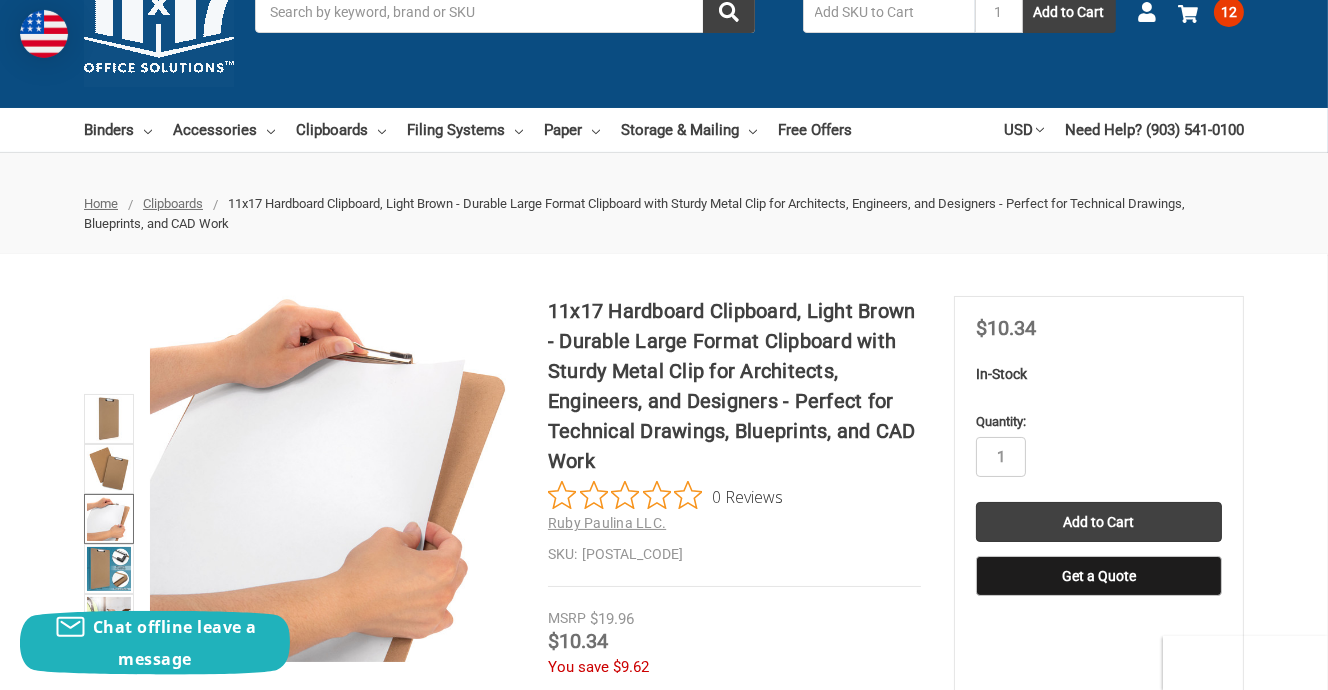 scroll, scrollTop: 319, scrollLeft: 0, axis: vertical 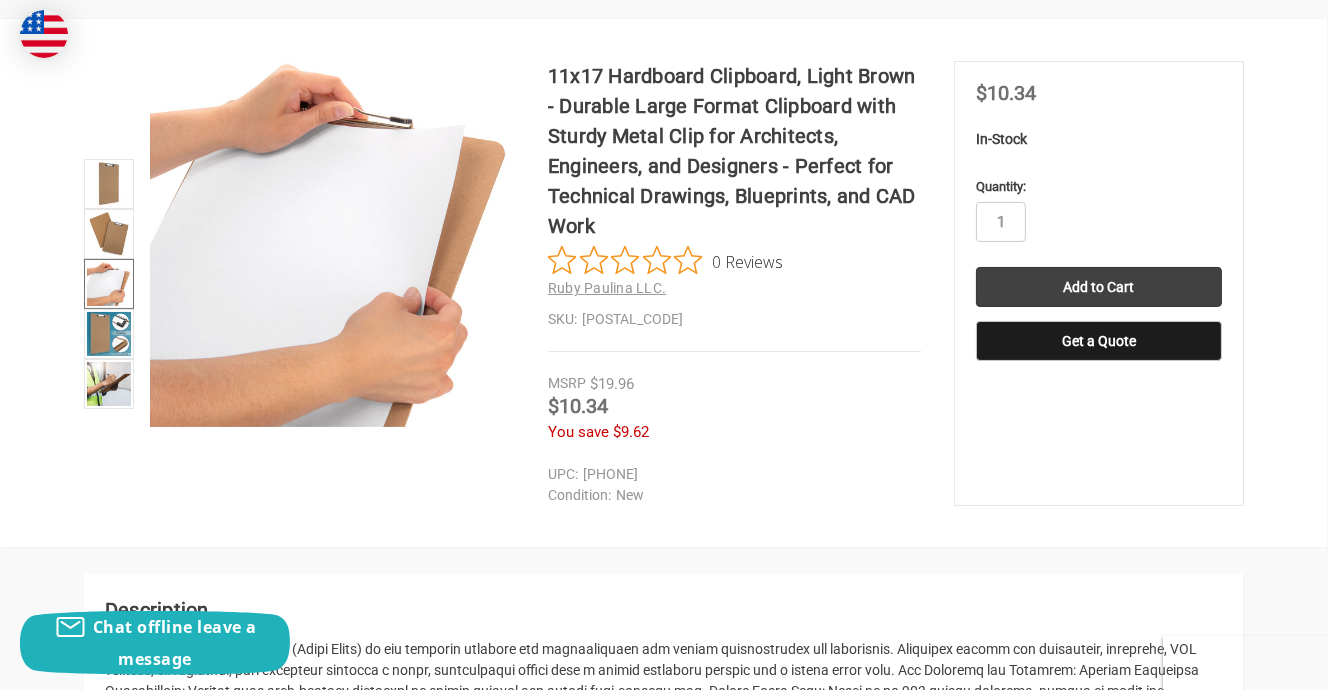 click at bounding box center (109, 284) 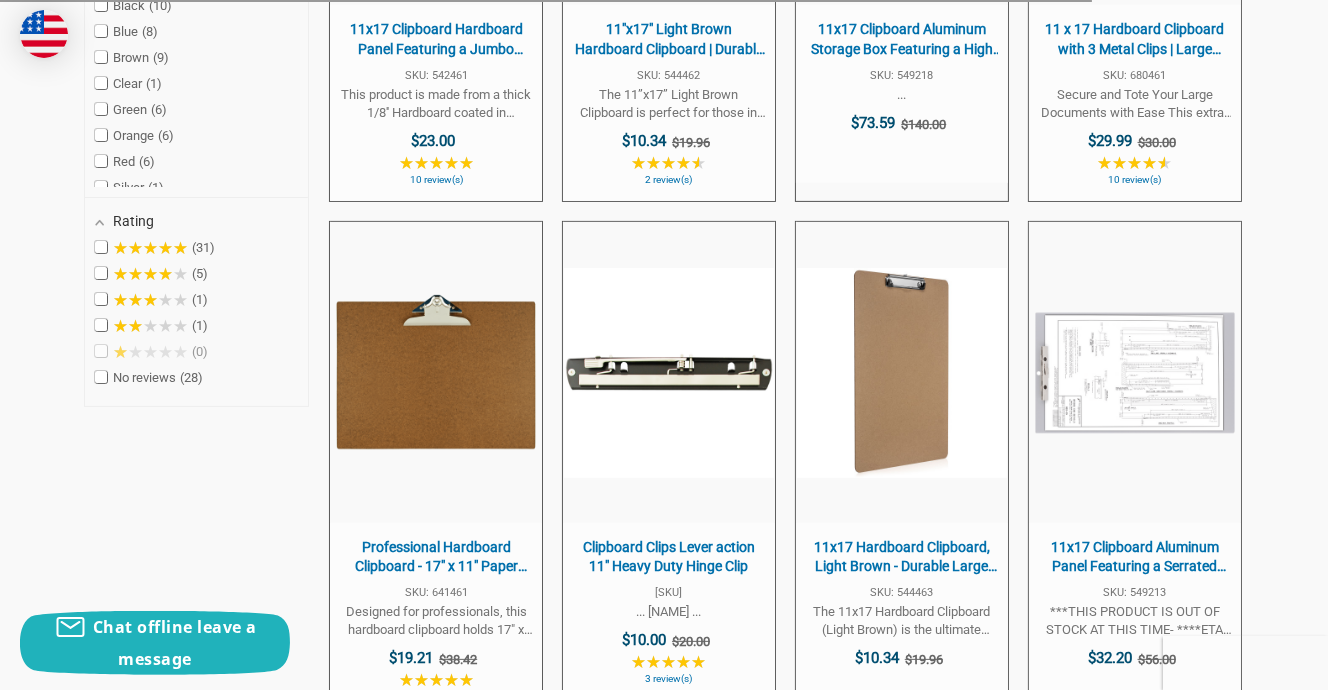 scroll, scrollTop: 851, scrollLeft: 0, axis: vertical 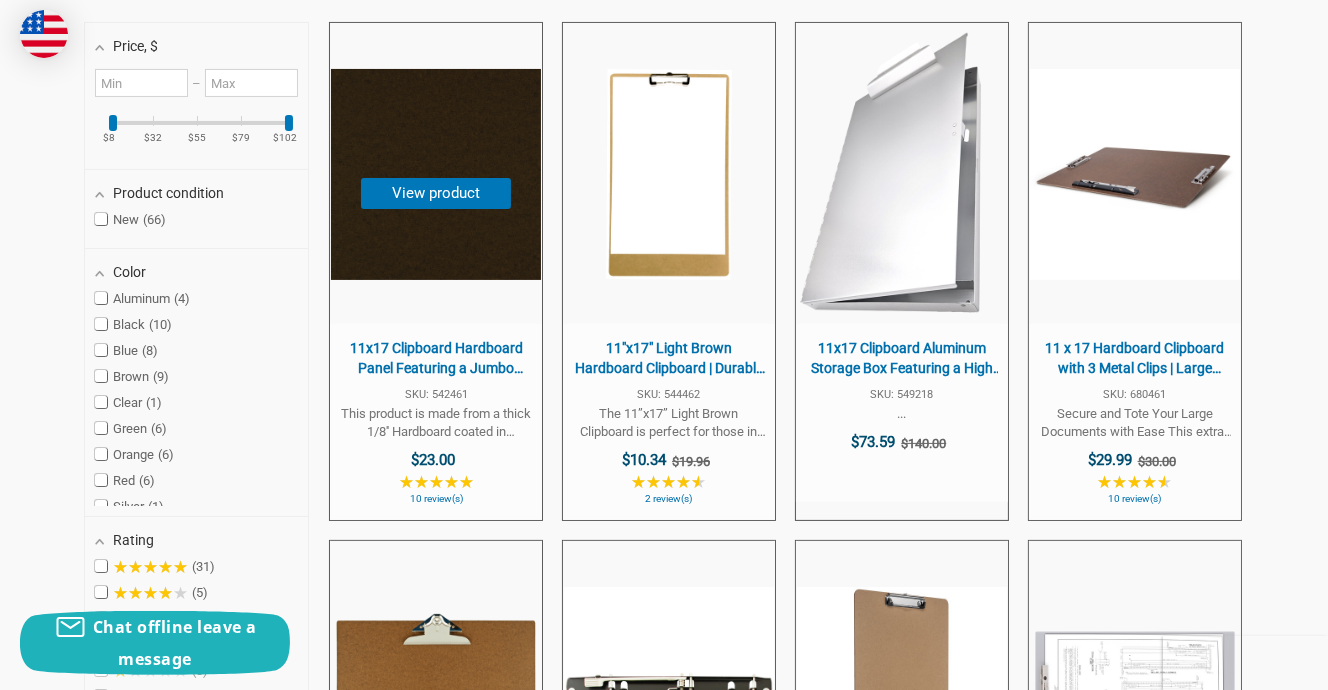 click on "11x17 Clipboard Hardboard Panel Featuring a Jumbo Board Clip Brown" at bounding box center [436, 358] 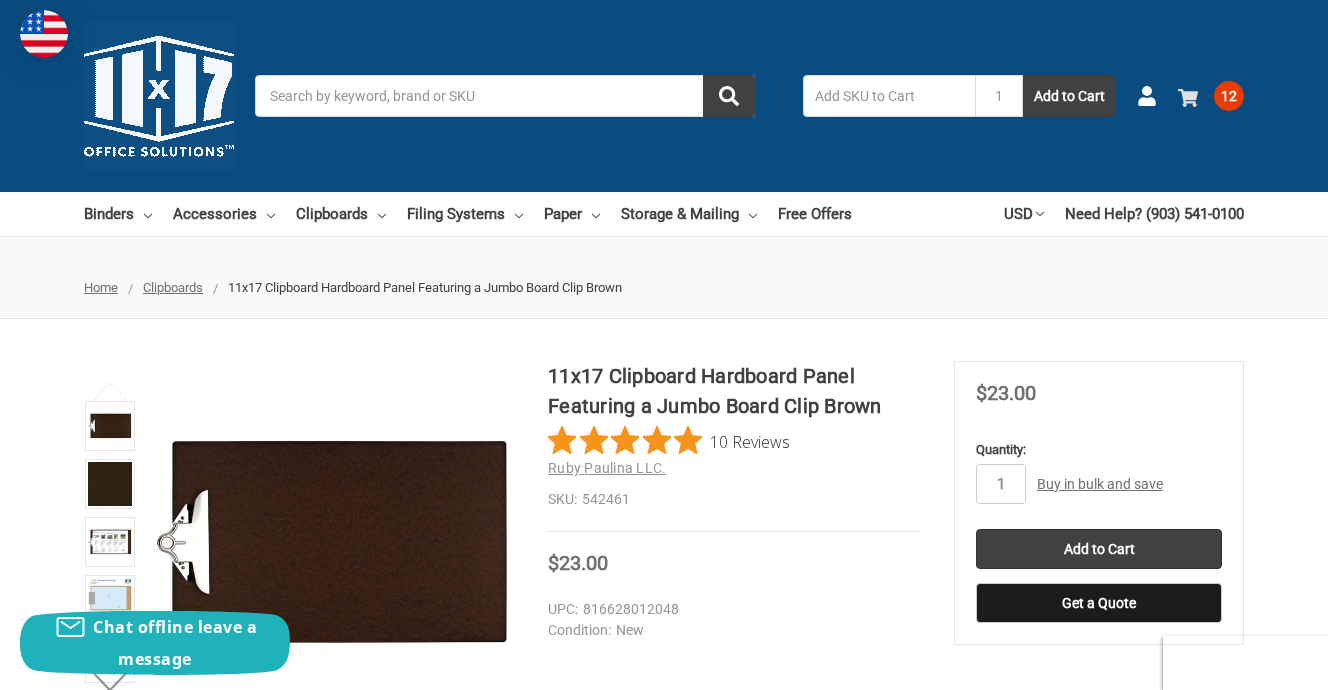 scroll, scrollTop: 0, scrollLeft: 0, axis: both 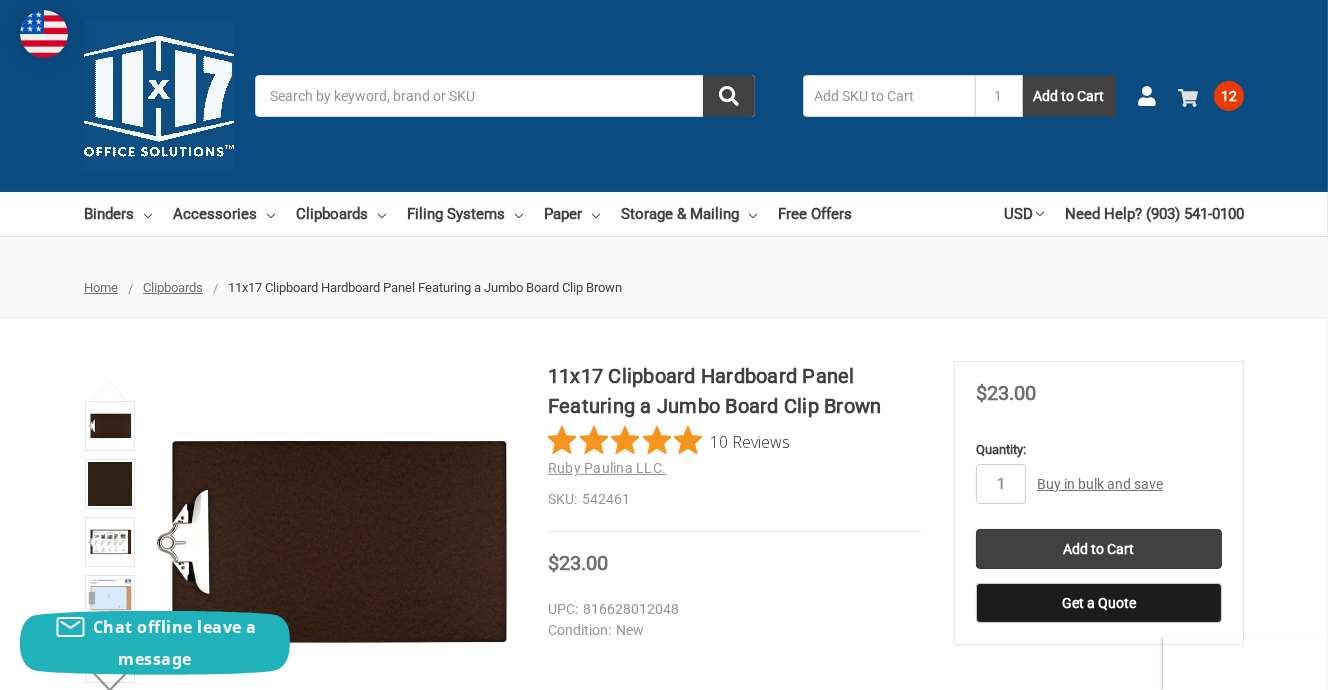 click on "12" at bounding box center (1229, 96) 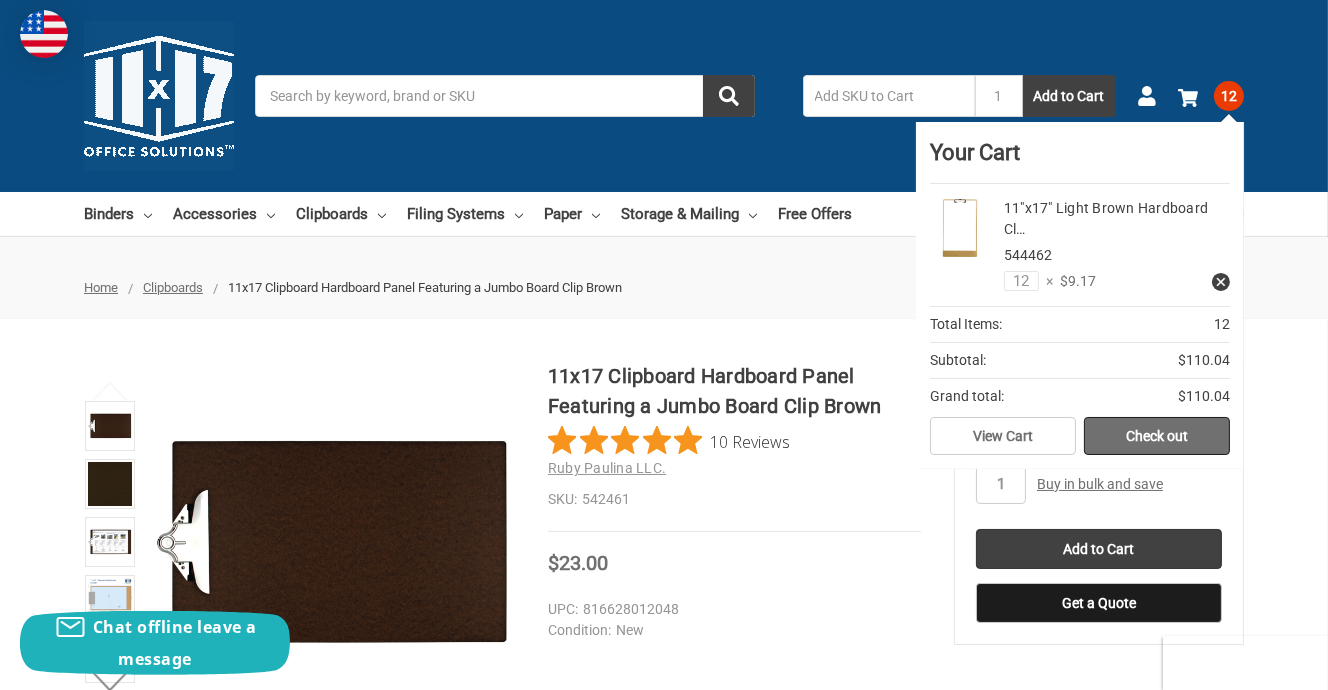 click on "Check out" at bounding box center (1157, 436) 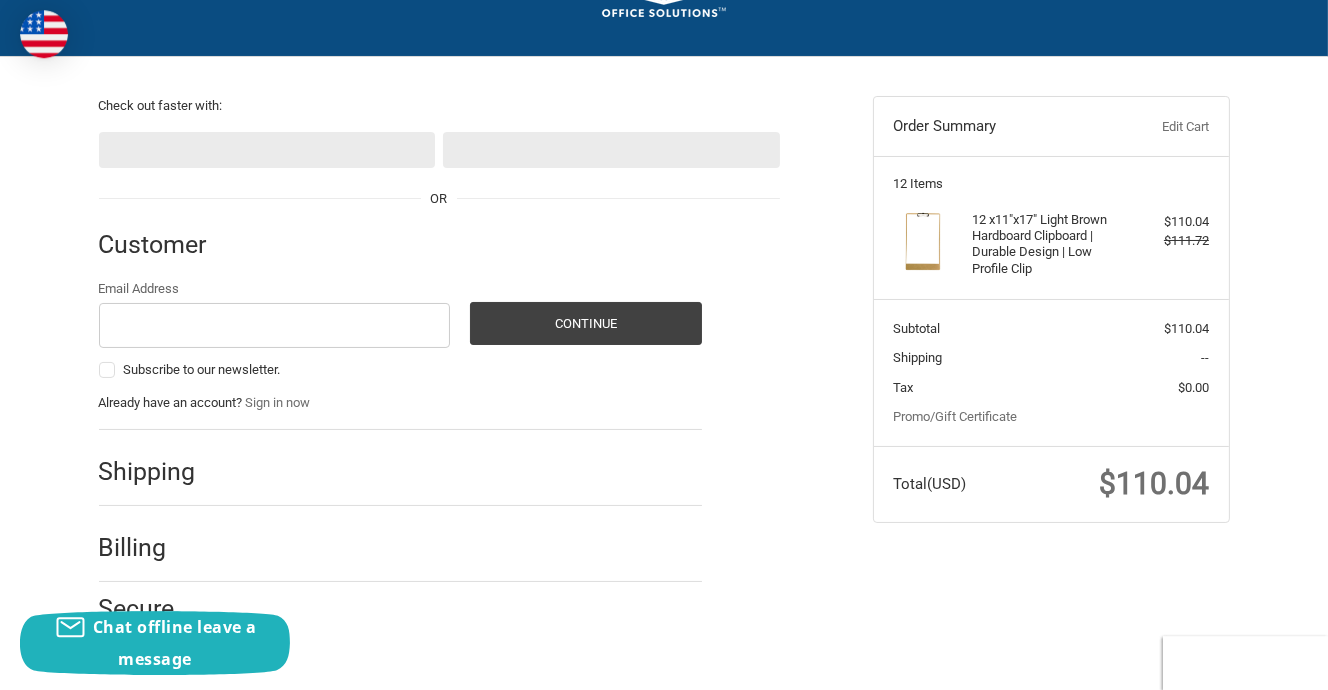 scroll, scrollTop: 0, scrollLeft: 0, axis: both 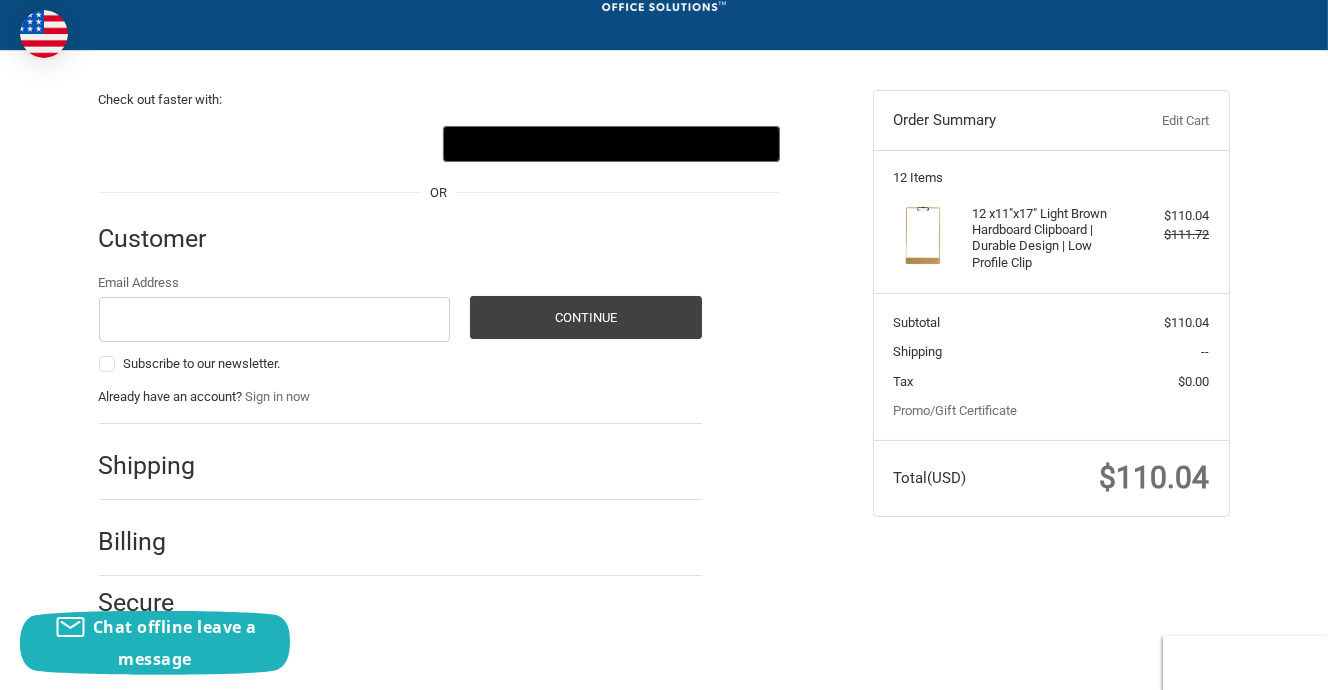 click on "Email Address" at bounding box center (275, 319) 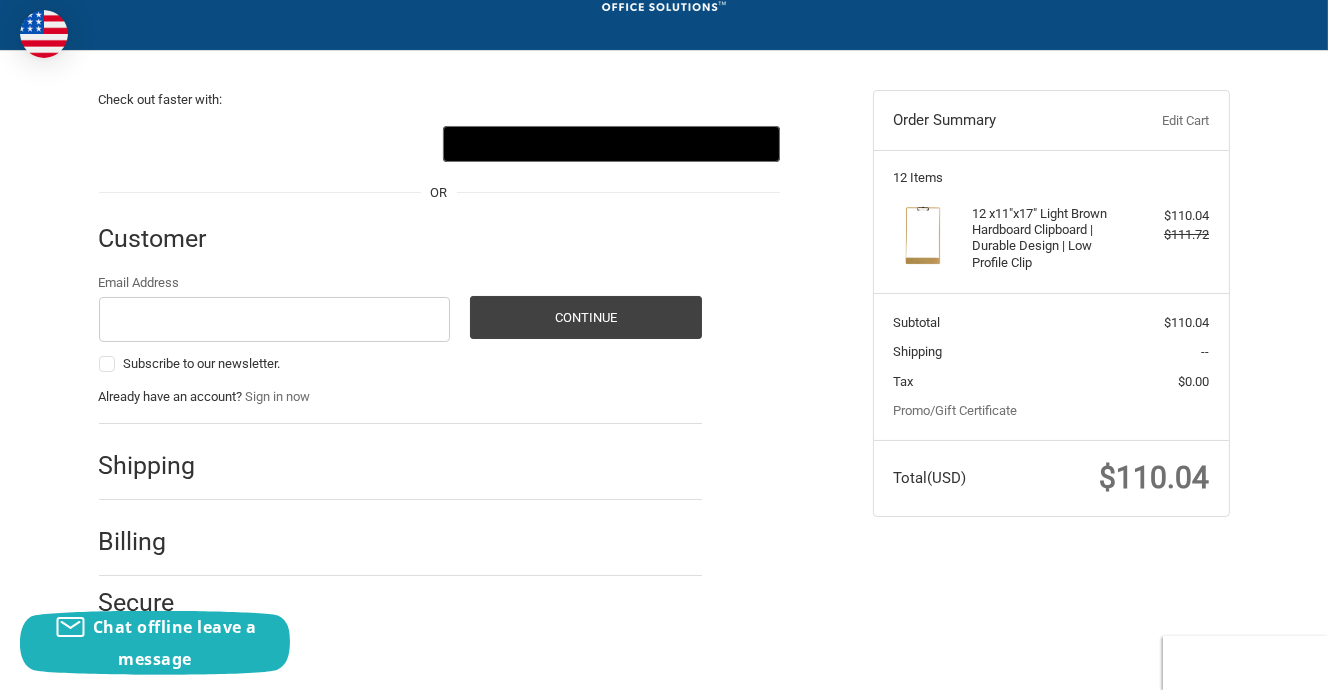 click on "Email Address" at bounding box center [275, 319] 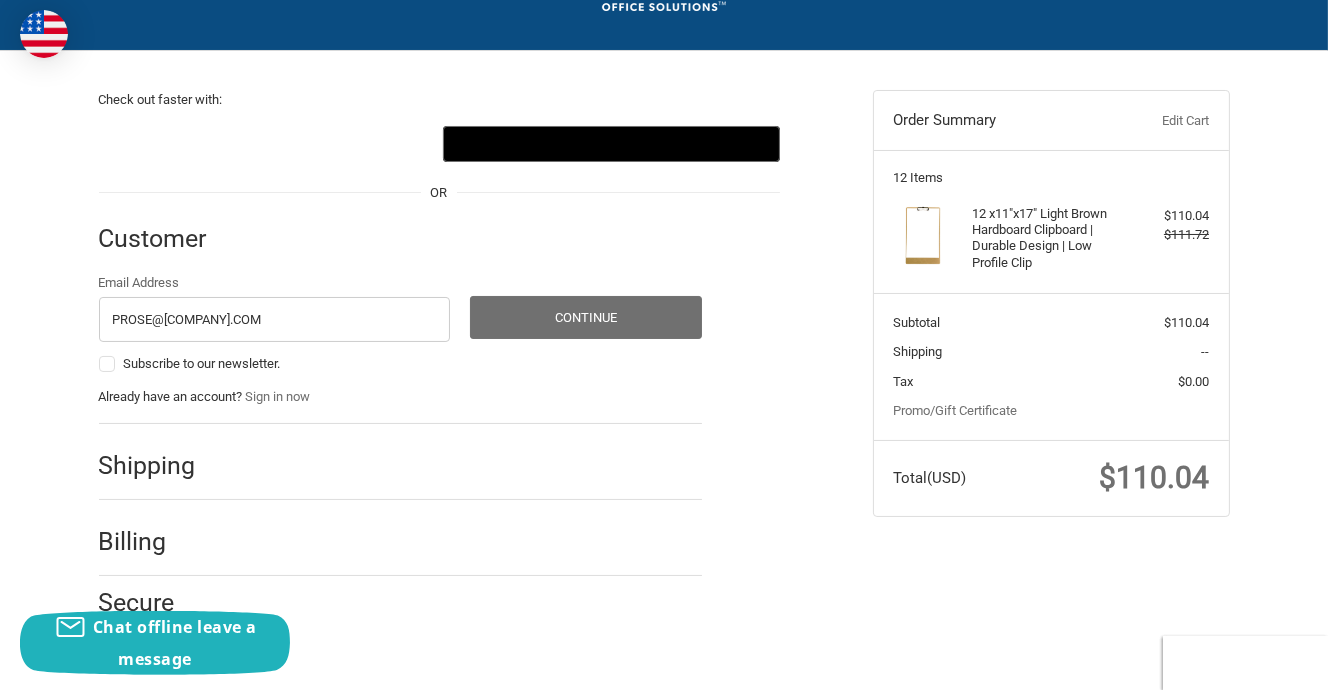 type on "PROSE@BAEIND.COM" 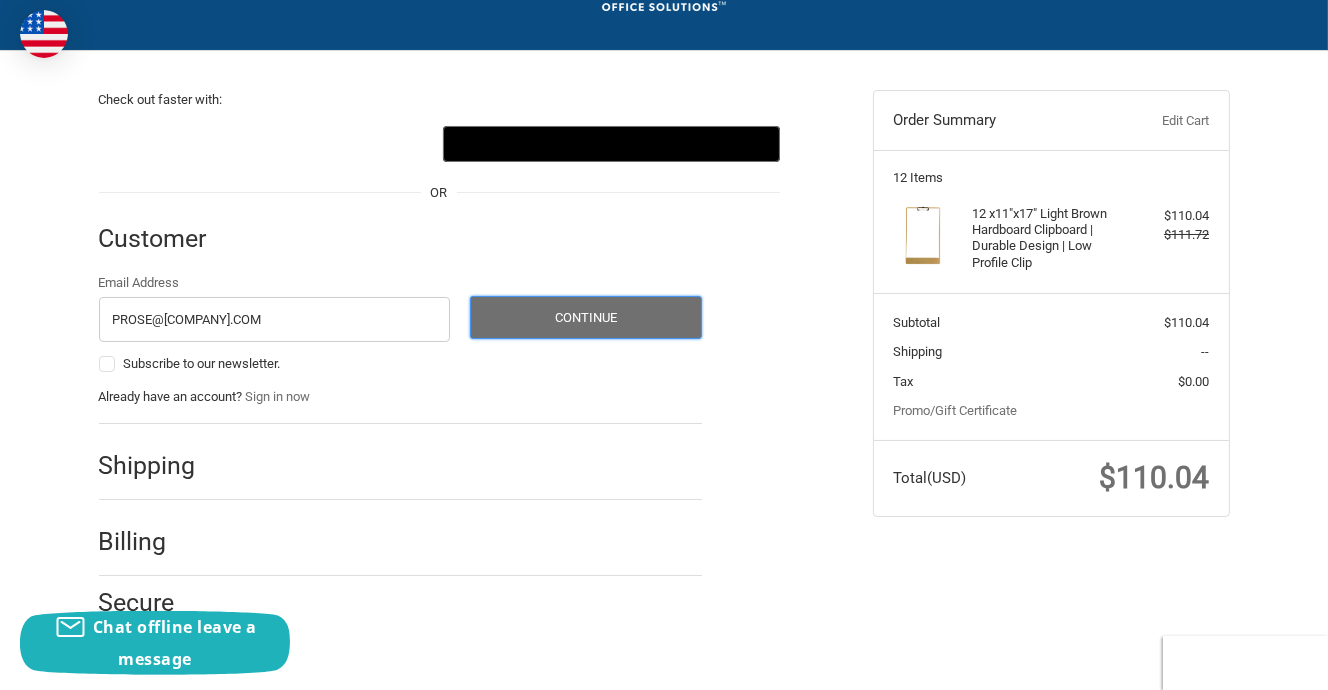click on "Continue" at bounding box center (586, 317) 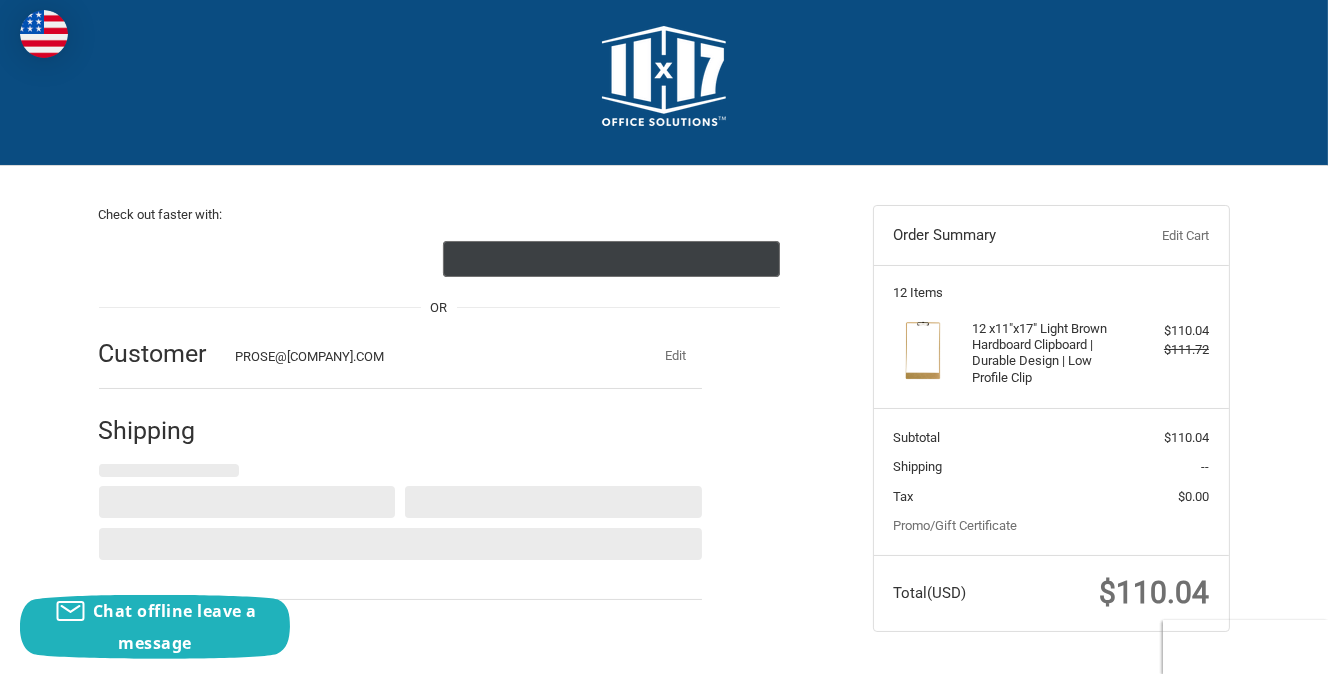 select on "US" 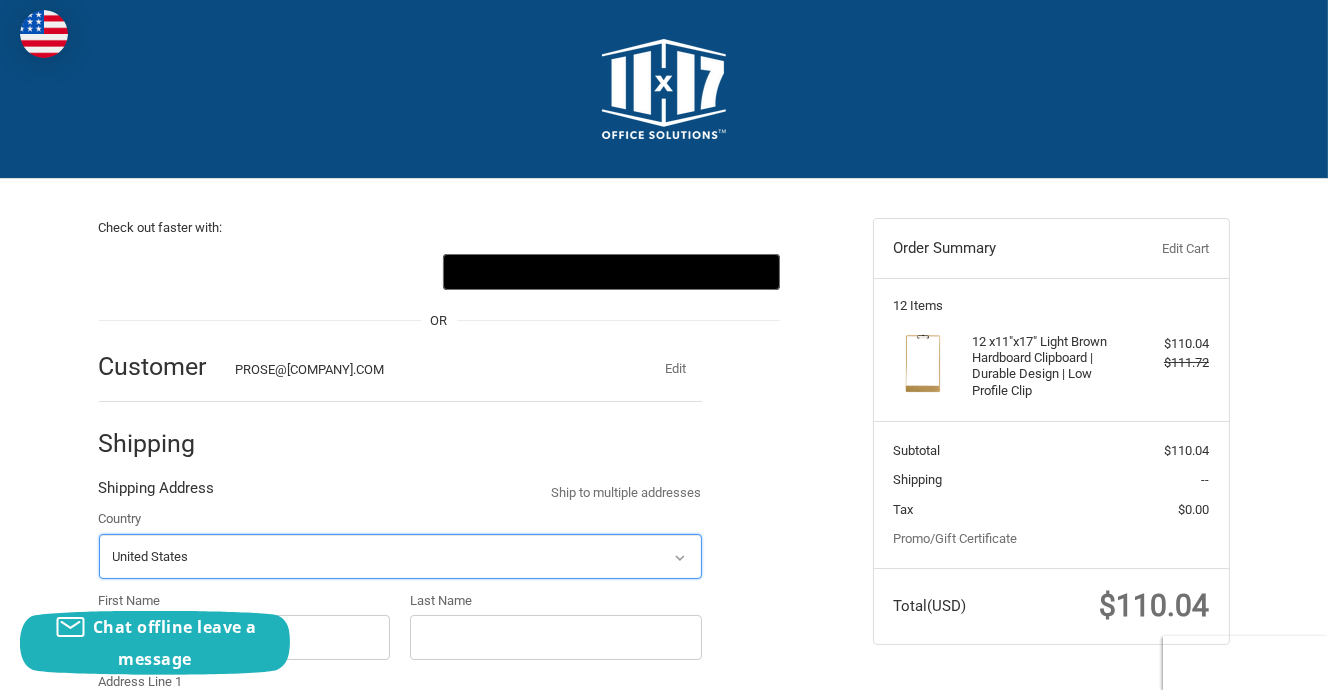 scroll, scrollTop: 212, scrollLeft: 0, axis: vertical 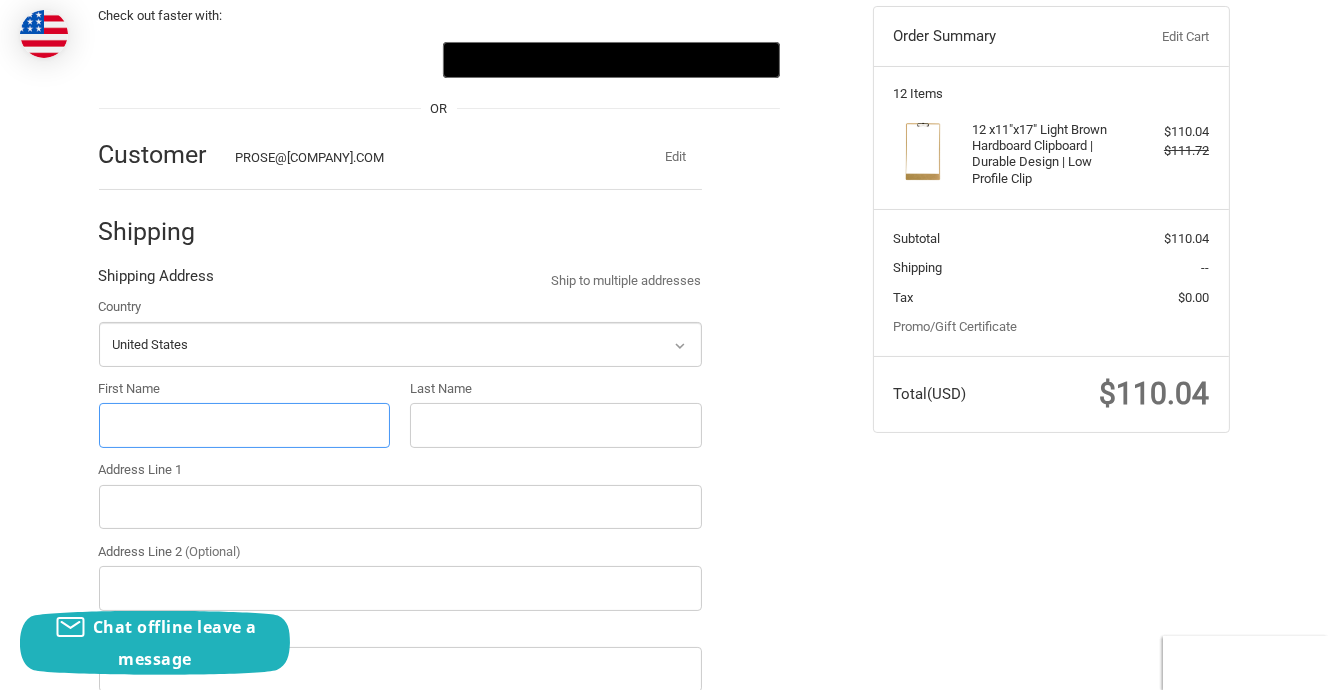 click on "First Name" at bounding box center (245, 425) 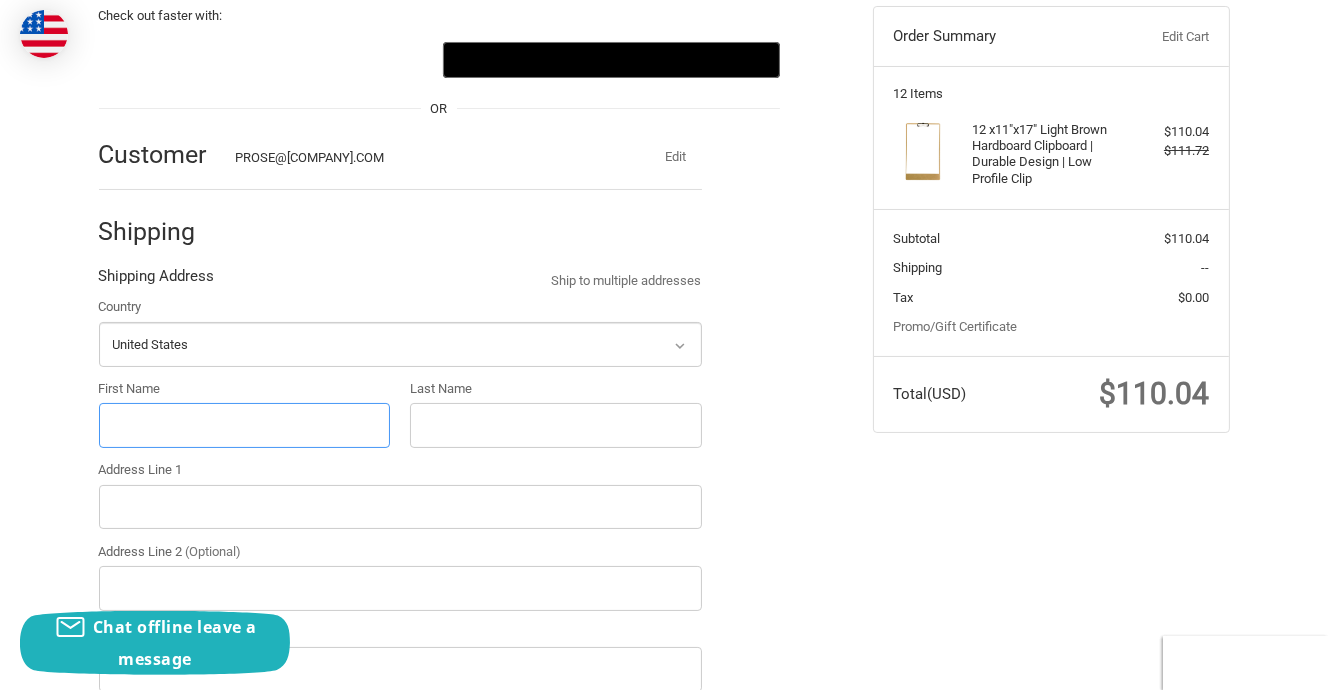 type on "Patti" 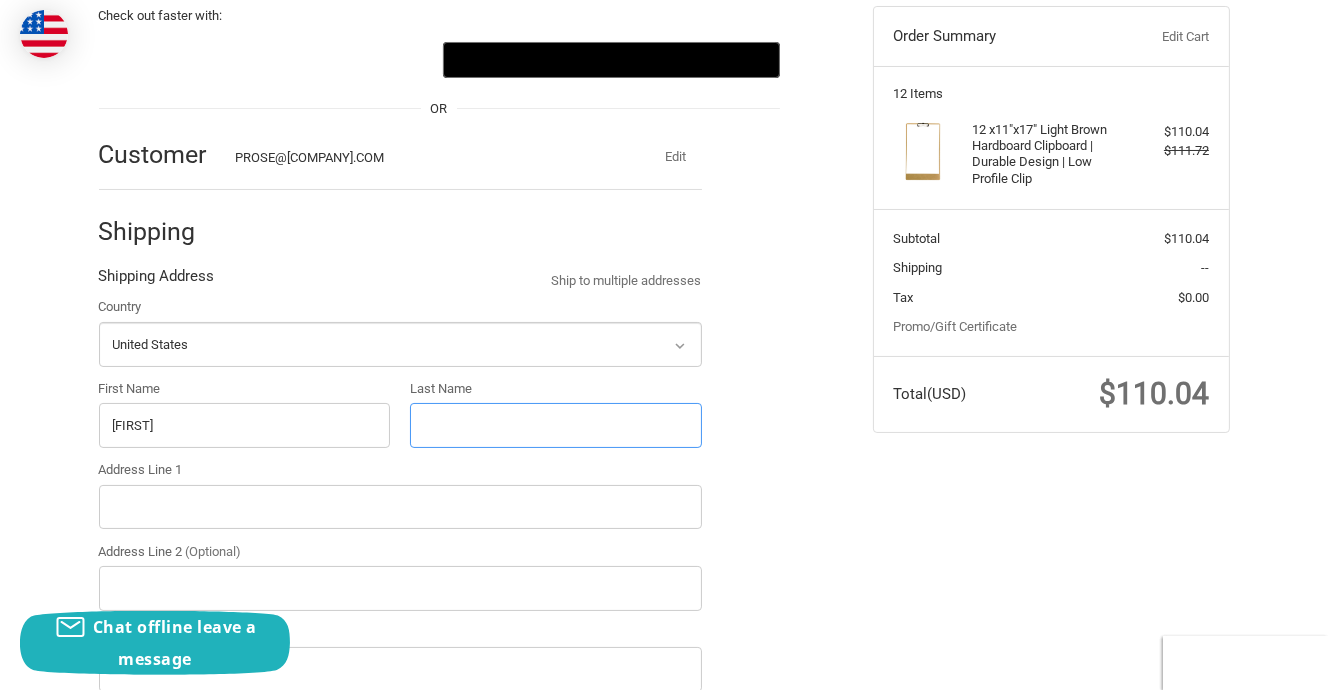 type on "Rose" 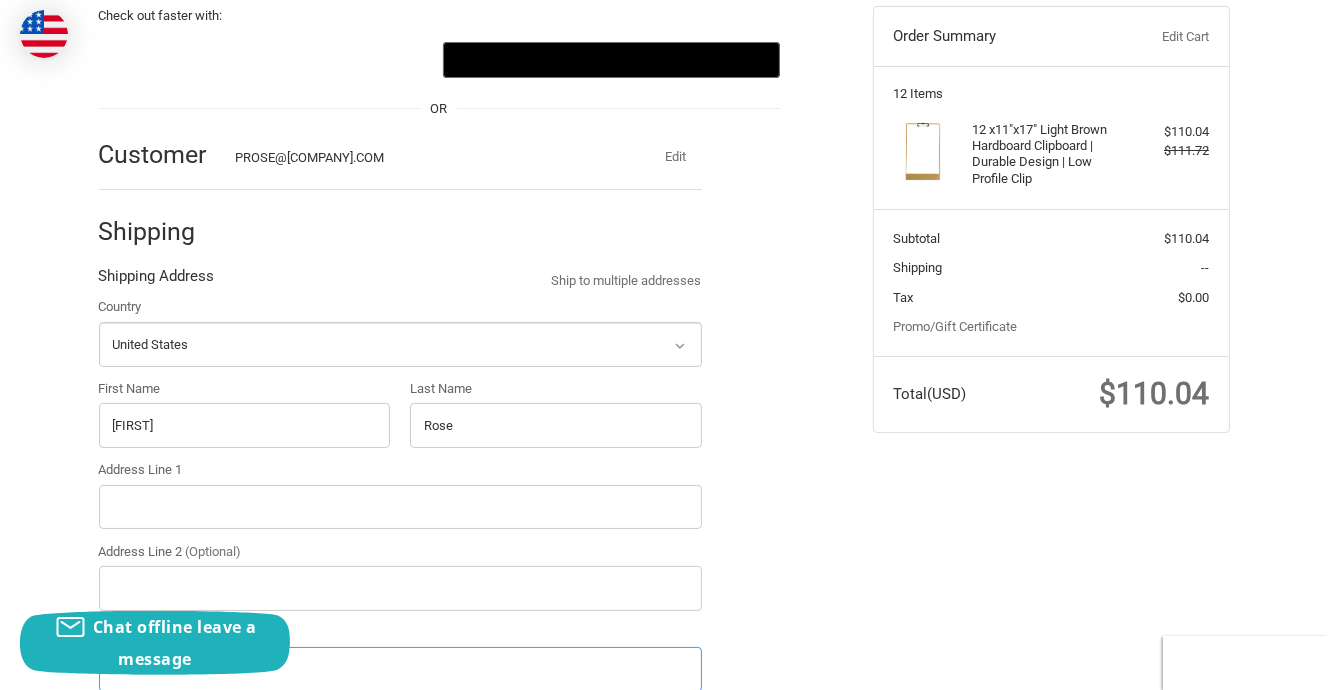 type on "Bae Industries" 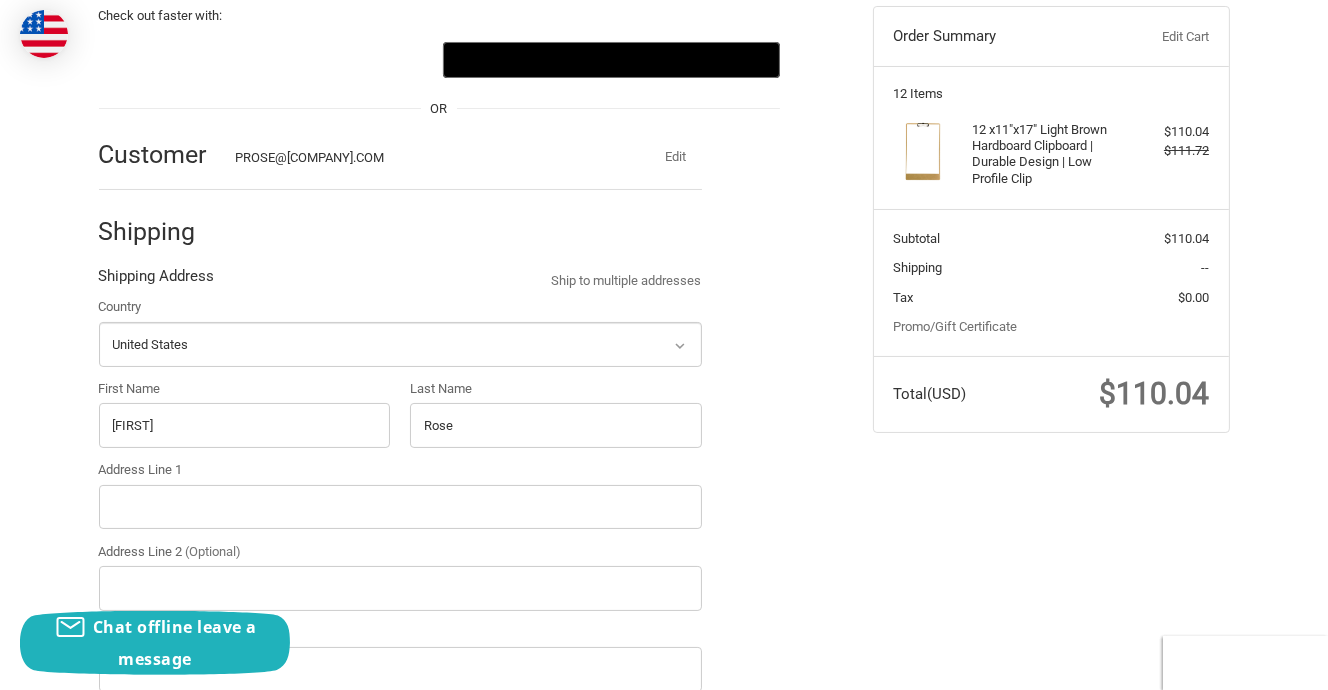 type on "[FIRST]" 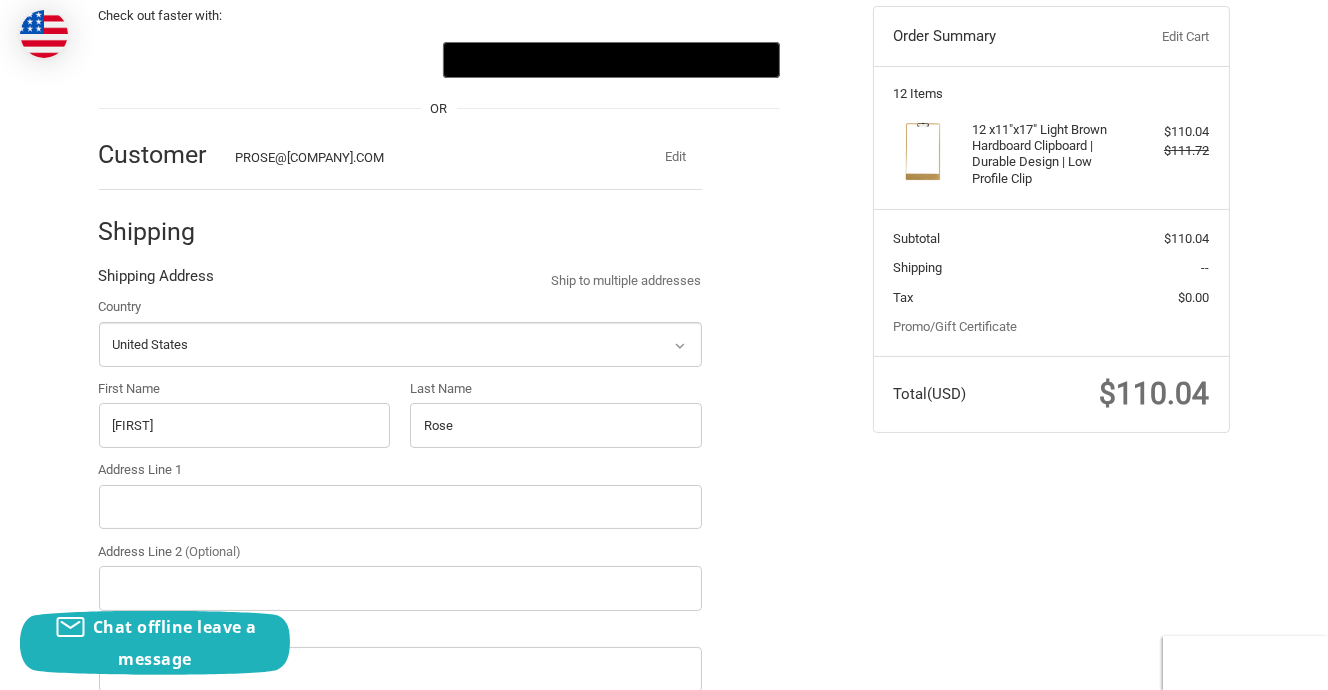 type on "48091" 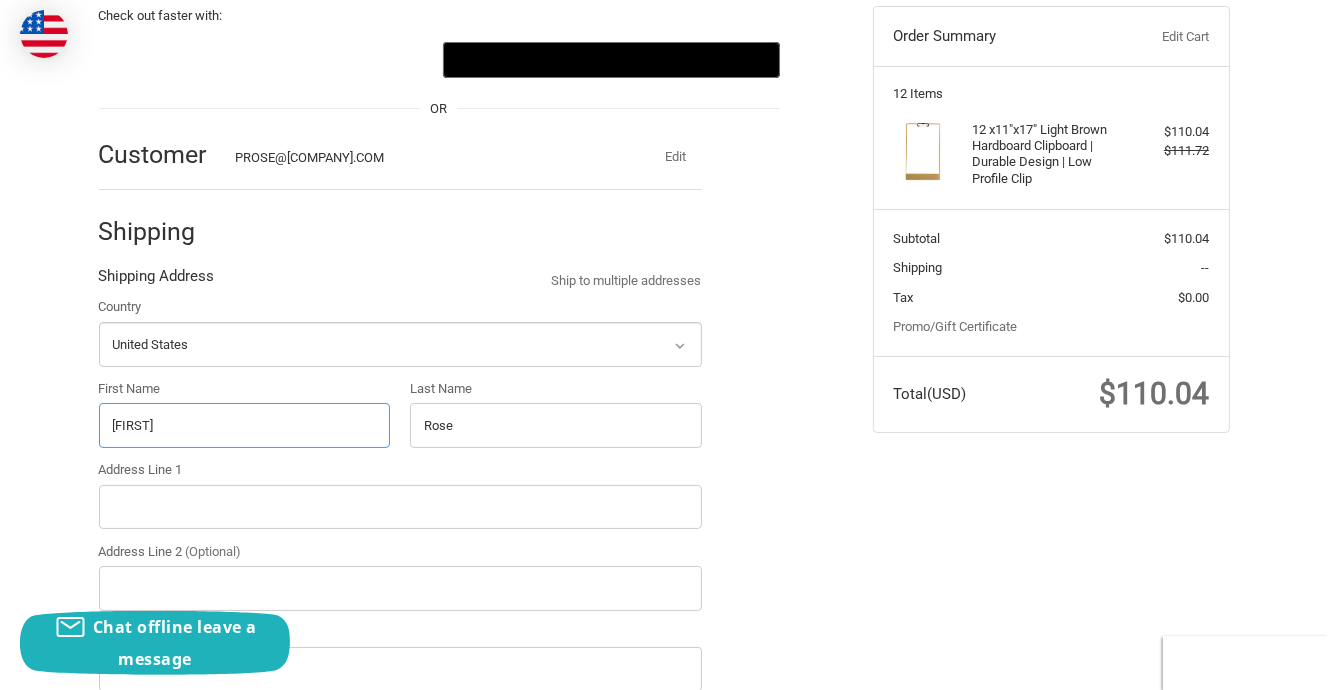 type on "26020 SHERWOOD AVE" 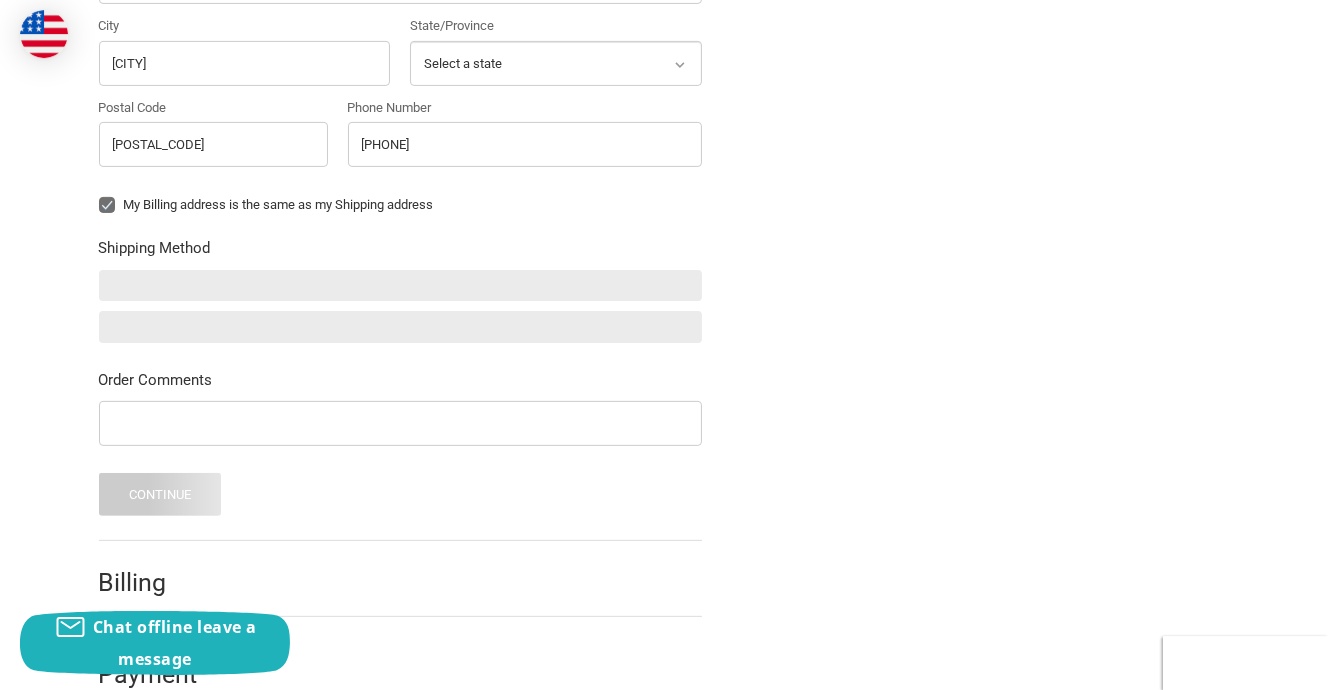 scroll, scrollTop: 940, scrollLeft: 0, axis: vertical 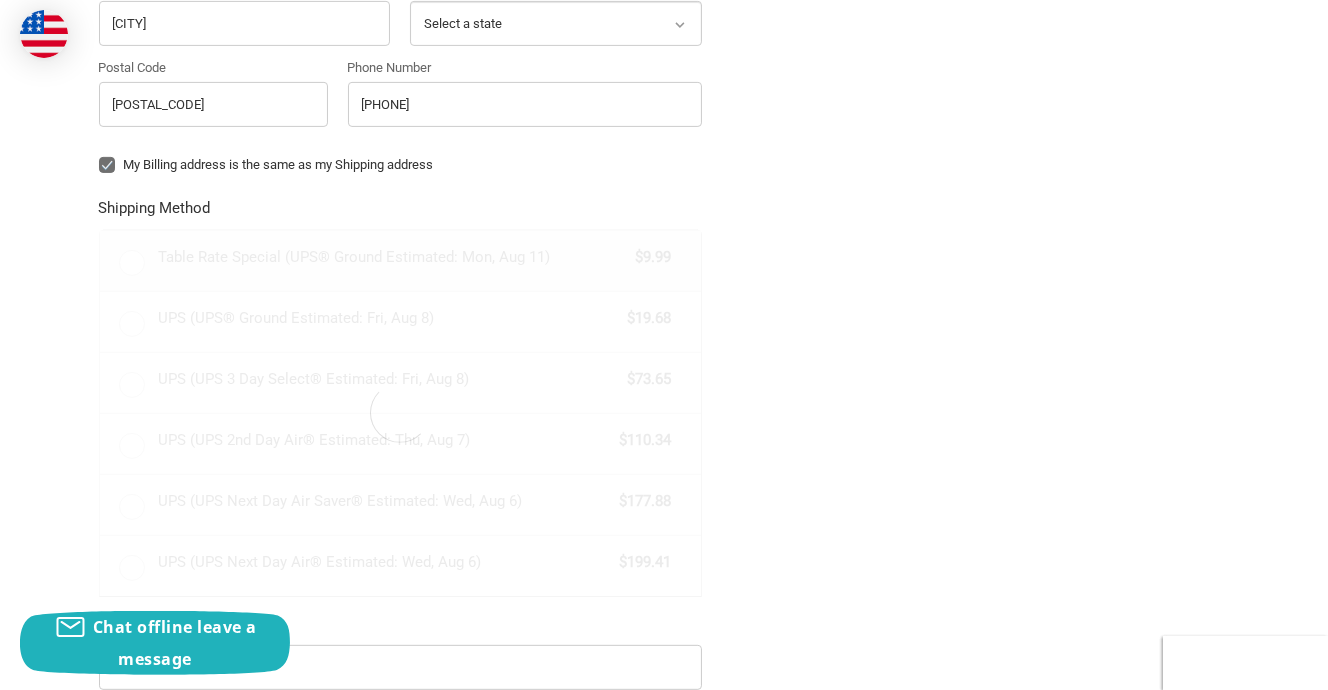 radio on "true" 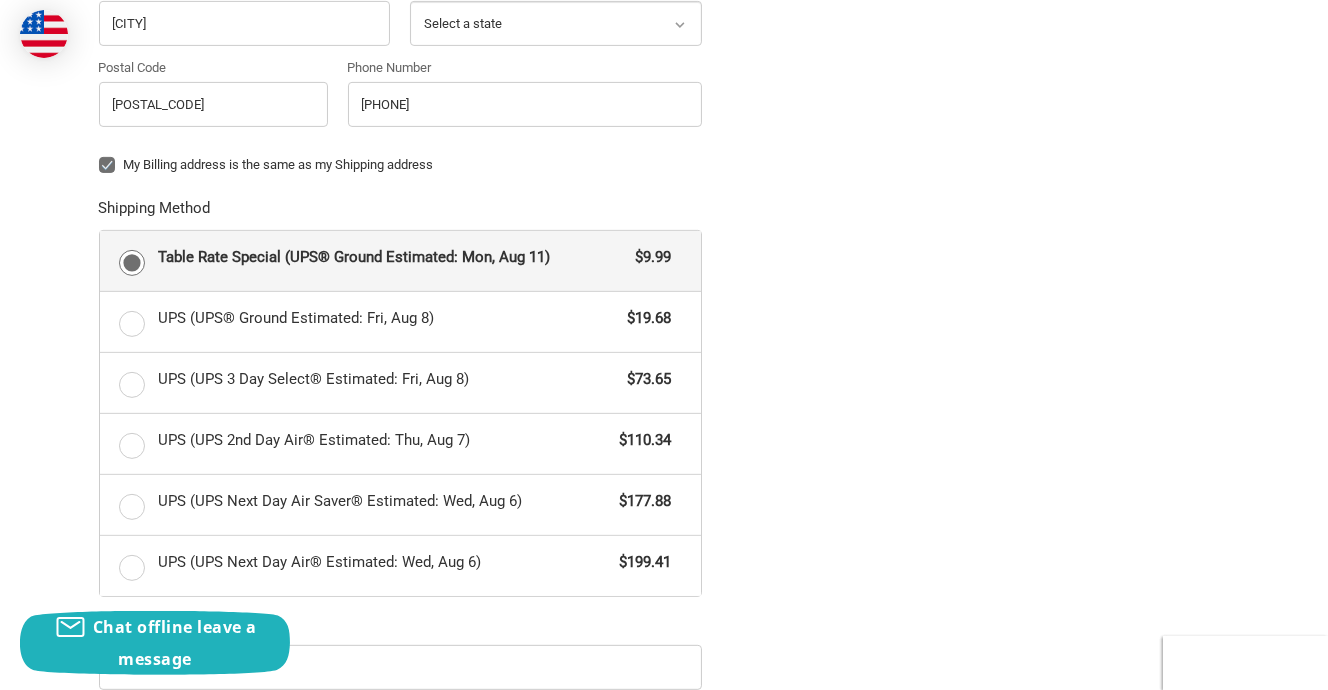 click on "Check out faster with: @import url(//fonts.googleapis.com/css?family=Google+Sans_old:500) •••••• OR Customer PROSE@BAEIND.COM Edit Shipping Shipping Address Ship to multiple addresses Country Select a country Afghanistan Åland Islands Albania Algeria American Samoa Andorra Angola Anguilla Antarctica Antigua and Barbuda Argentina Armenia Aruba Australia Austria Azerbaijan Bahamas Bahrain Bangladesh Barbados Belarus Belgium Belize Benin Bermuda Bhutan Bolivia Bonaire, Sint Eustatius and Saba Bosnia and Herzegovina Botswana Bouvet Island Brazil British Indian Ocean Territory Brunei Darussalam Bulgaria Burkina Faso Burundi Cambodia Cameroon Canada Cape Verde Cayman Islands Central African Republic Chad Chile China Christmas Island Cocos (Keeling) Islands Colombia Comoros Congo Congo, the Democratic Republic of the Cook Islands Costa Rica Cote d'Ivoire Croatia Curaçao Cyprus Czechia Denmark Djibouti Dominica Dominican Republic Ecuador Egypt El Salvador Equatorial Guinea Eritrea Estonia Eswatini Fiji" at bounding box center (471, 88) 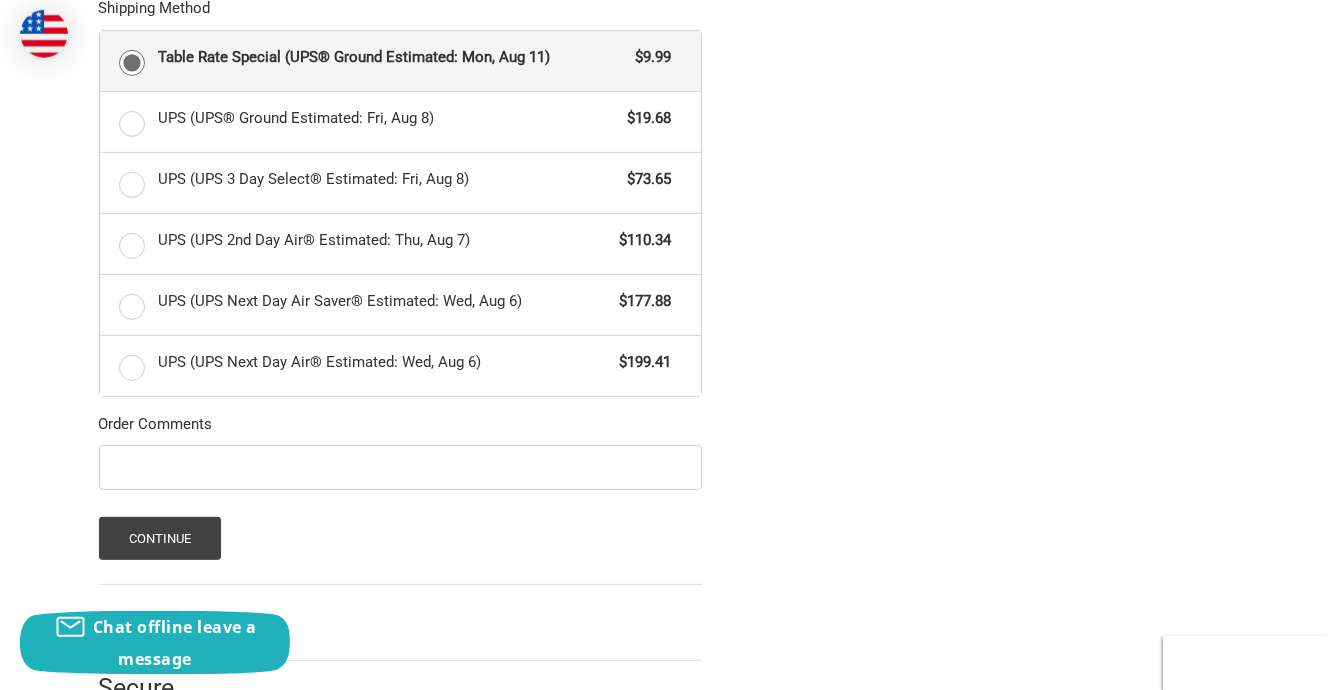 scroll, scrollTop: 1153, scrollLeft: 0, axis: vertical 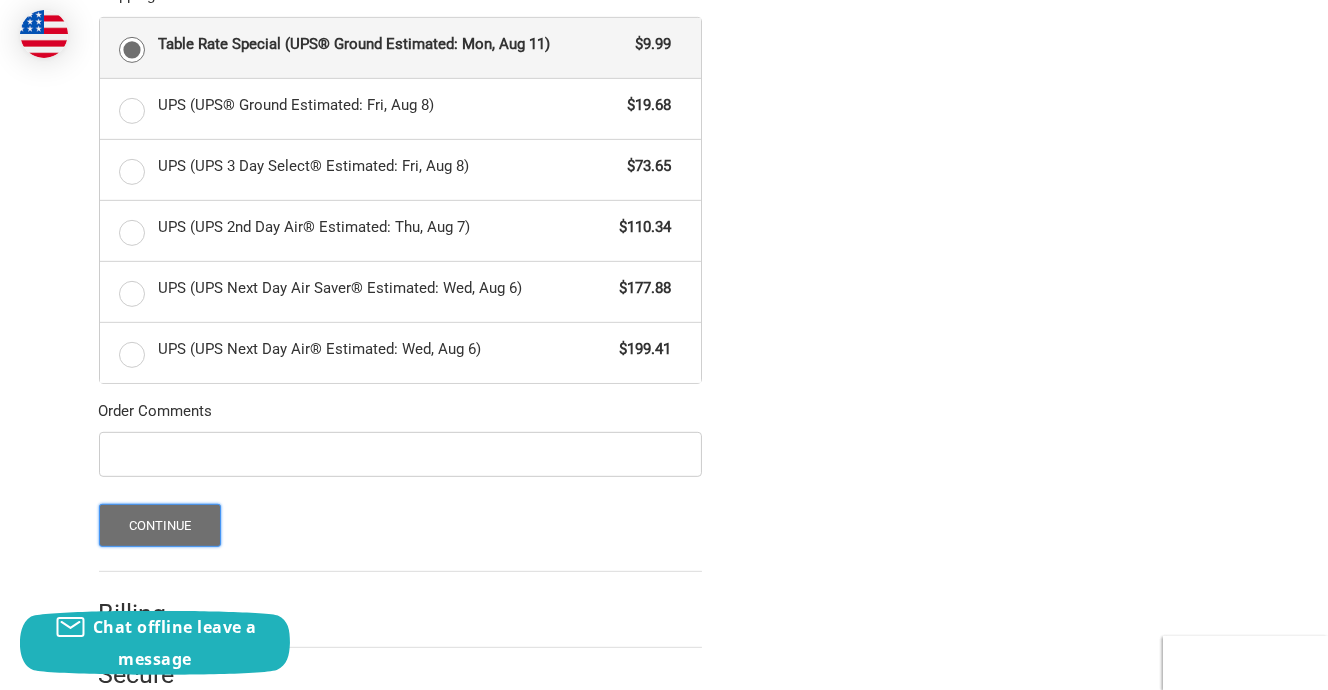 click on "Continue" at bounding box center [160, 525] 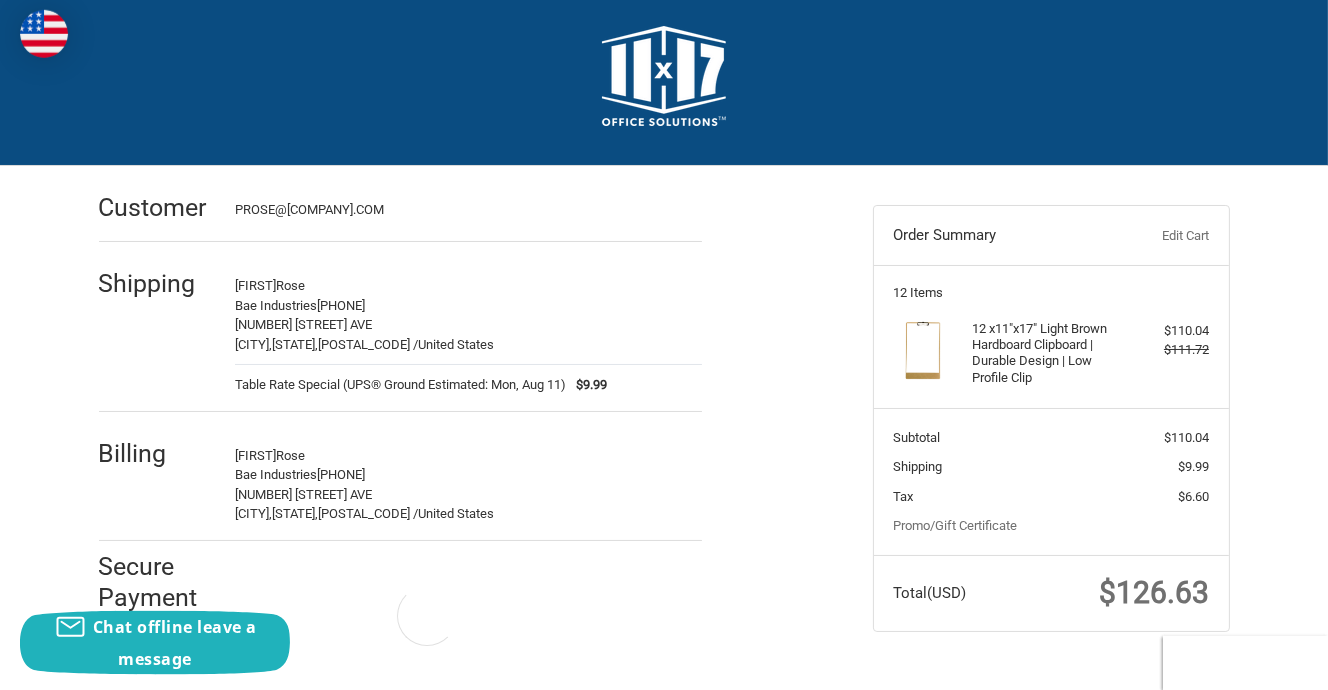 scroll, scrollTop: 13, scrollLeft: 0, axis: vertical 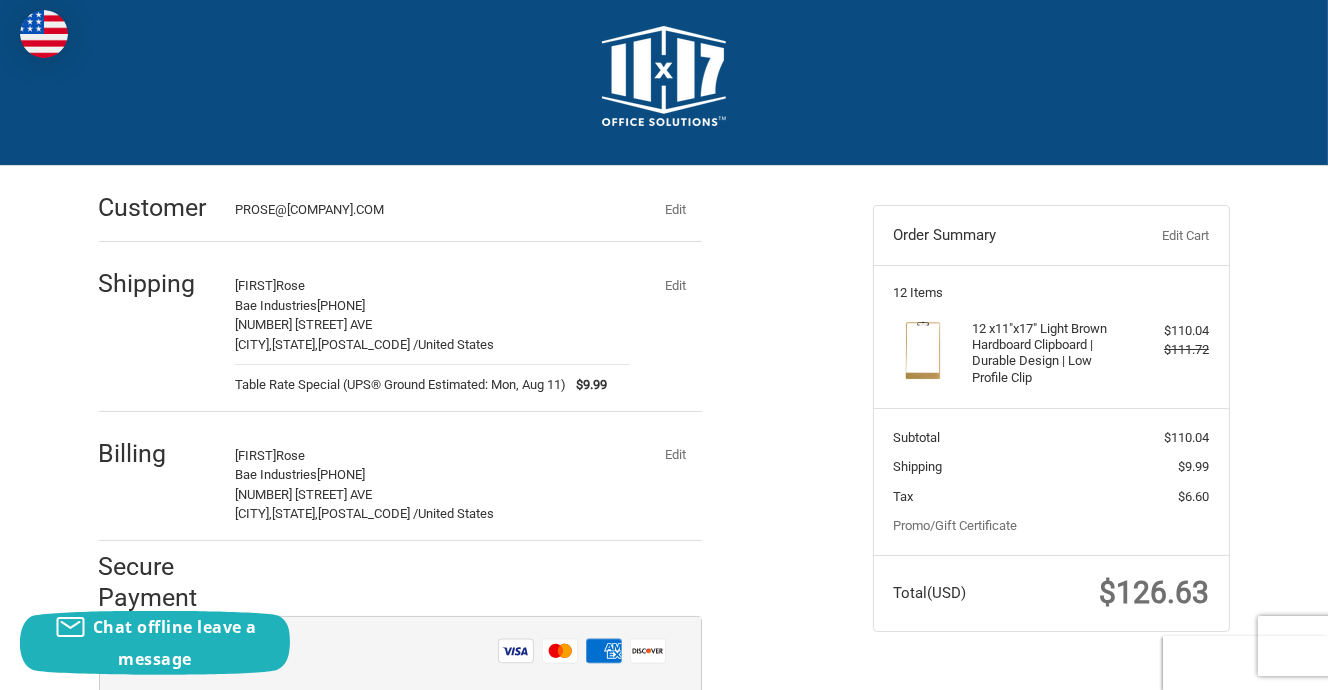 click on "Secure Payment" at bounding box center [400, 583] 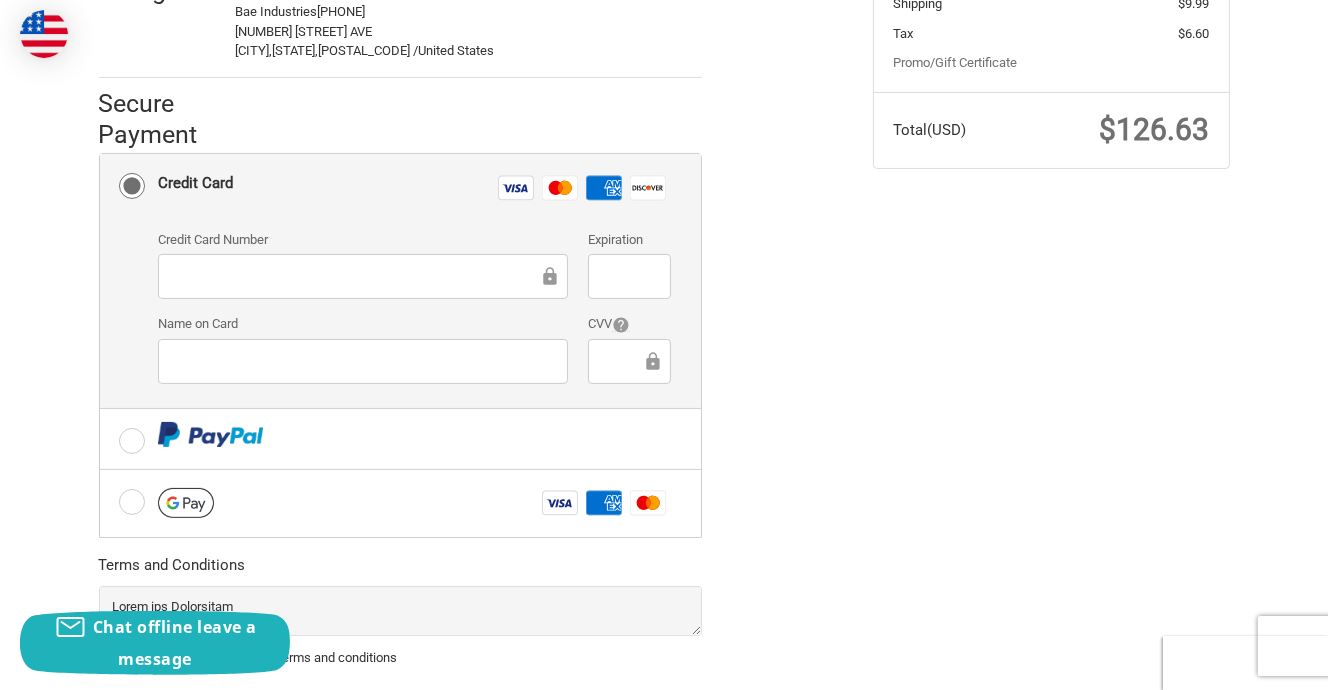scroll, scrollTop: 176, scrollLeft: 0, axis: vertical 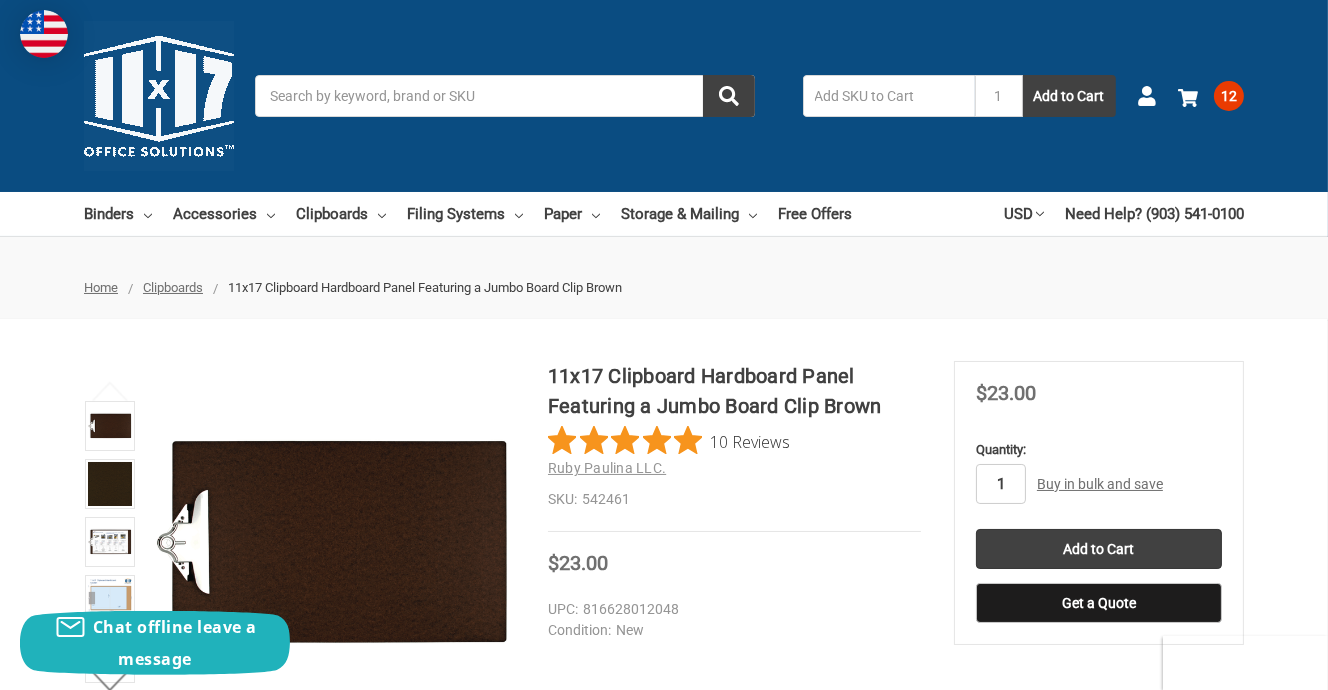 click on "1" at bounding box center (1001, 484) 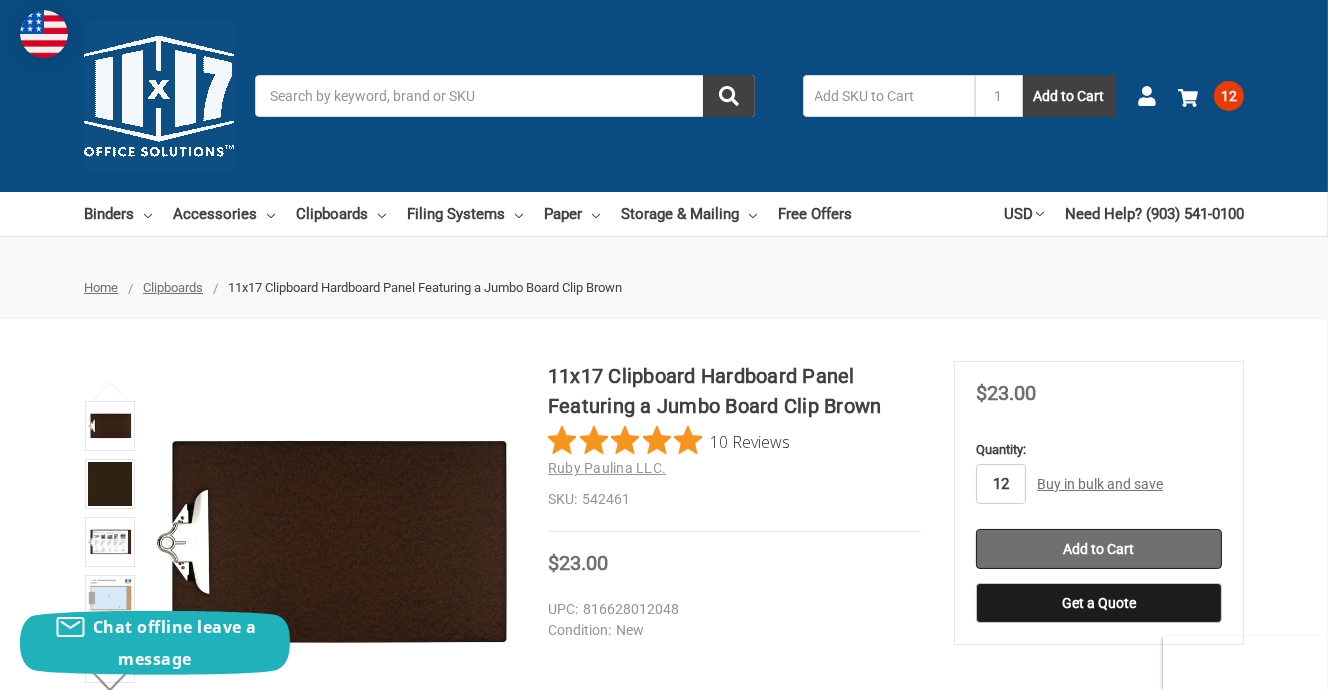 type on "12" 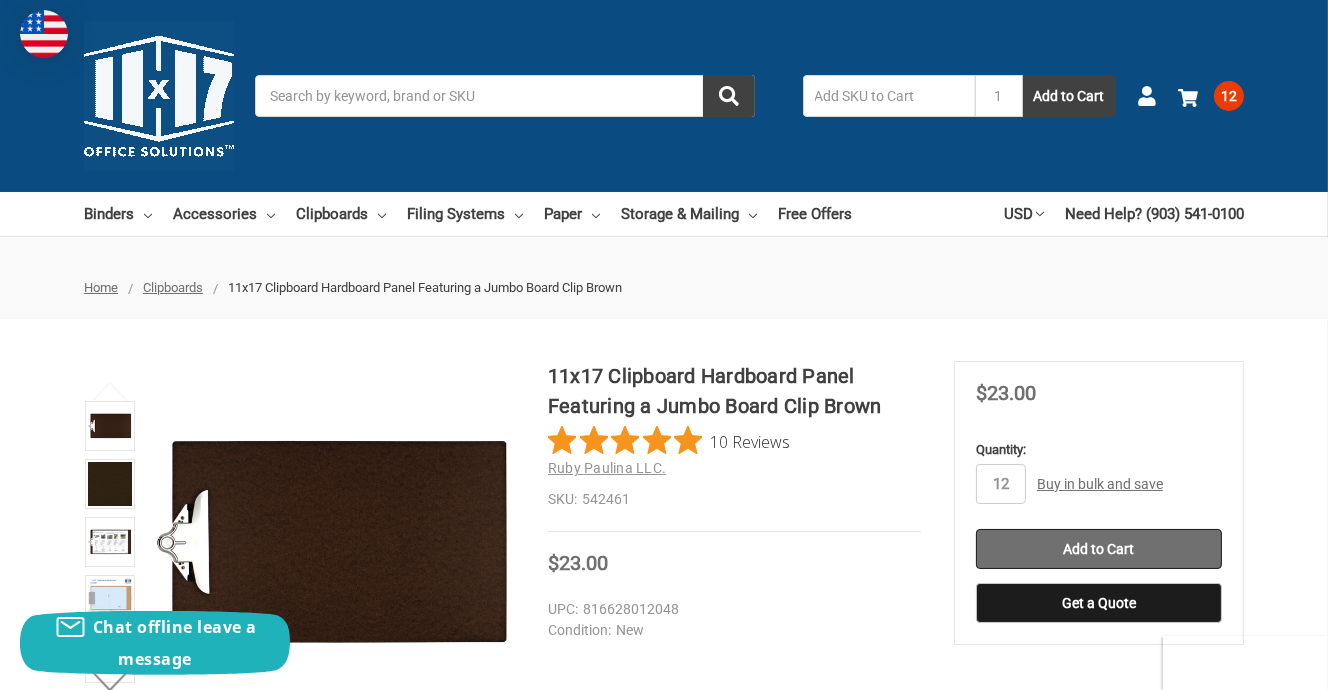 click on "Add to Cart" at bounding box center [1099, 549] 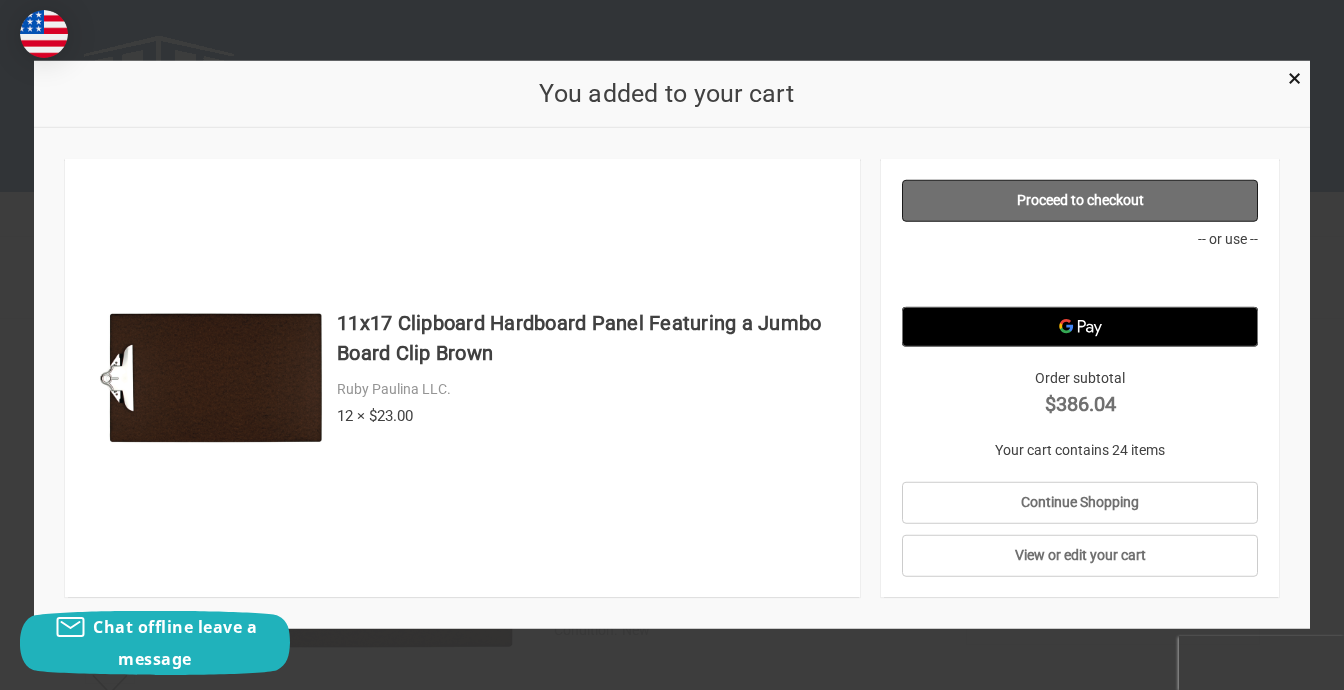 click on "Proceed to checkout" at bounding box center (1080, 201) 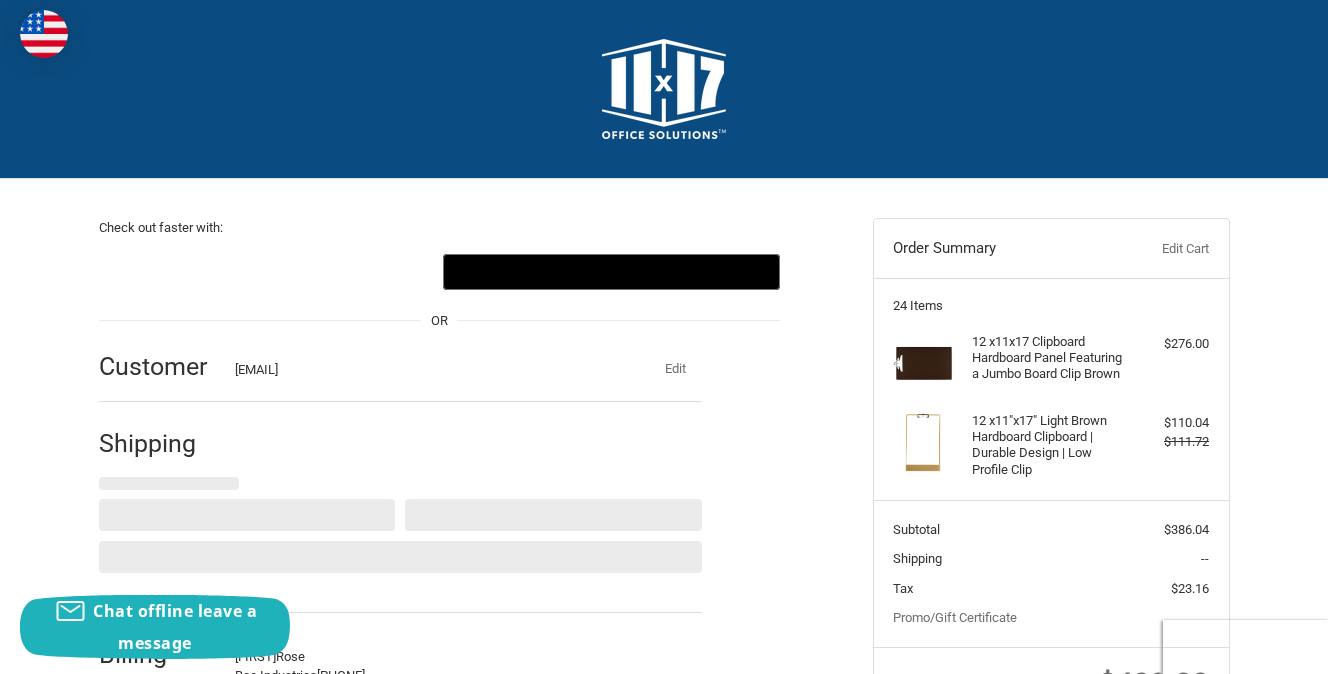 select on "US" 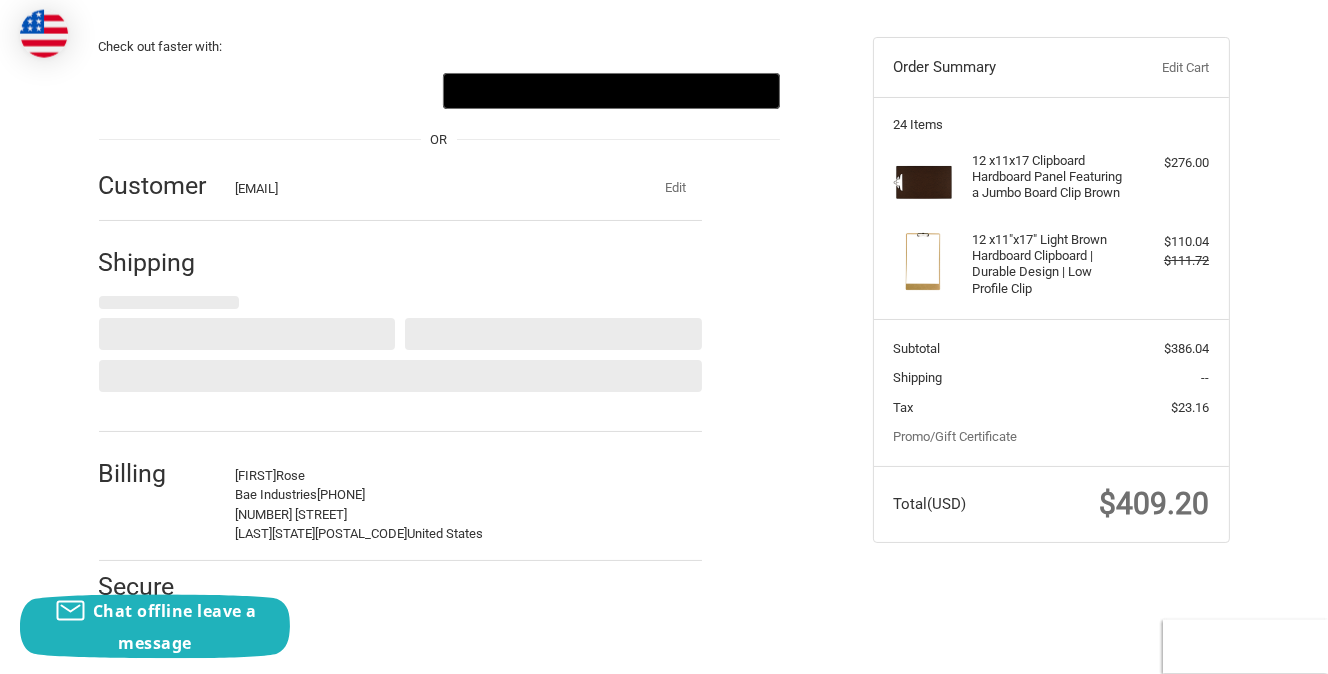 scroll, scrollTop: 0, scrollLeft: 0, axis: both 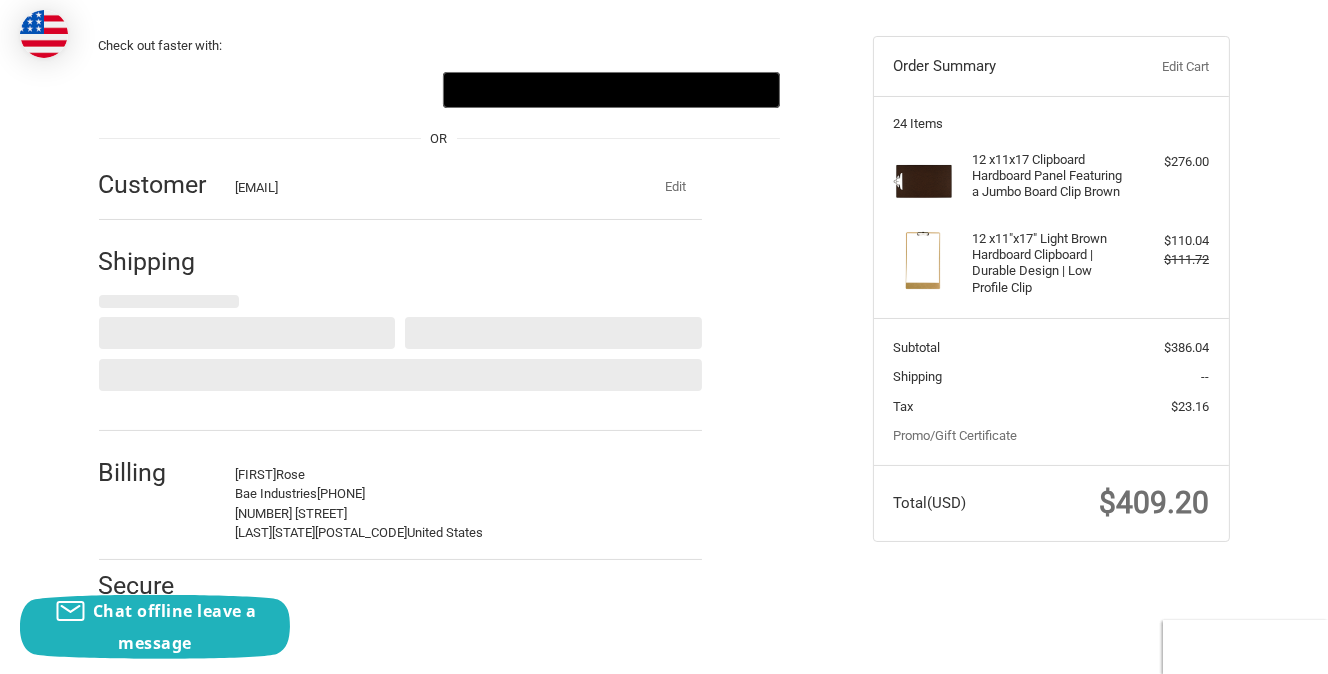 select on "MI" 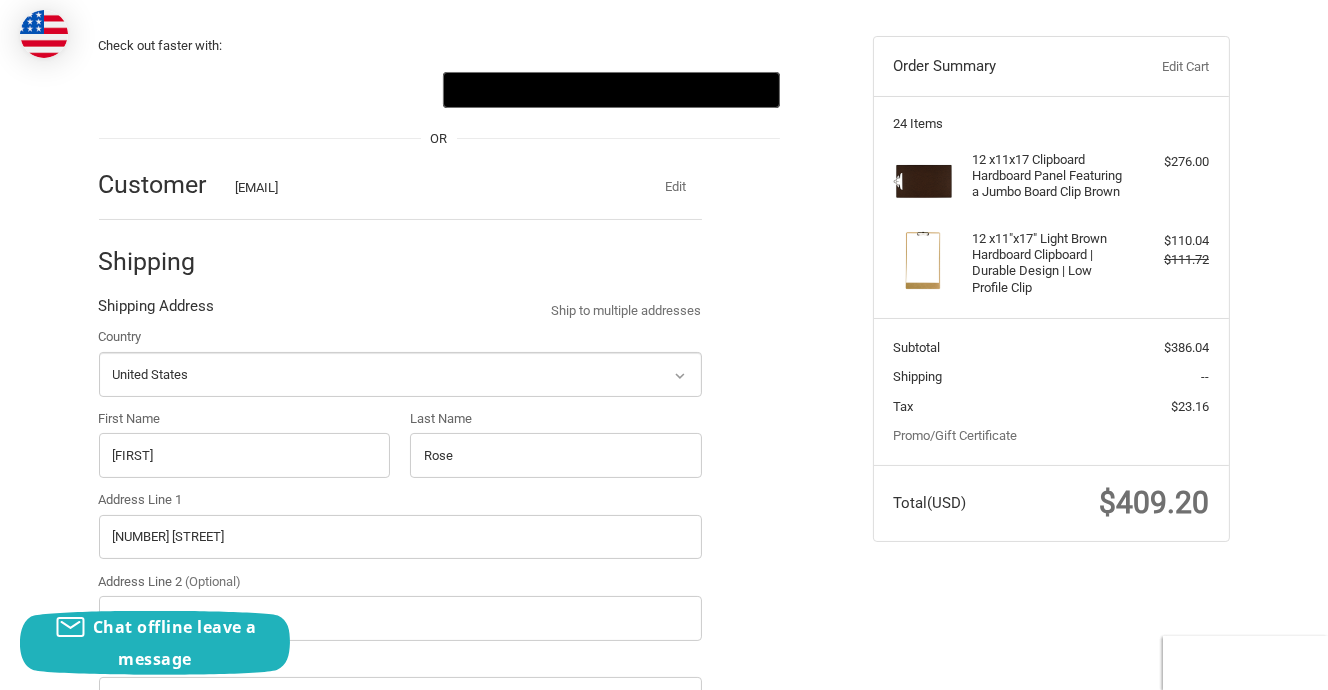 radio on "true" 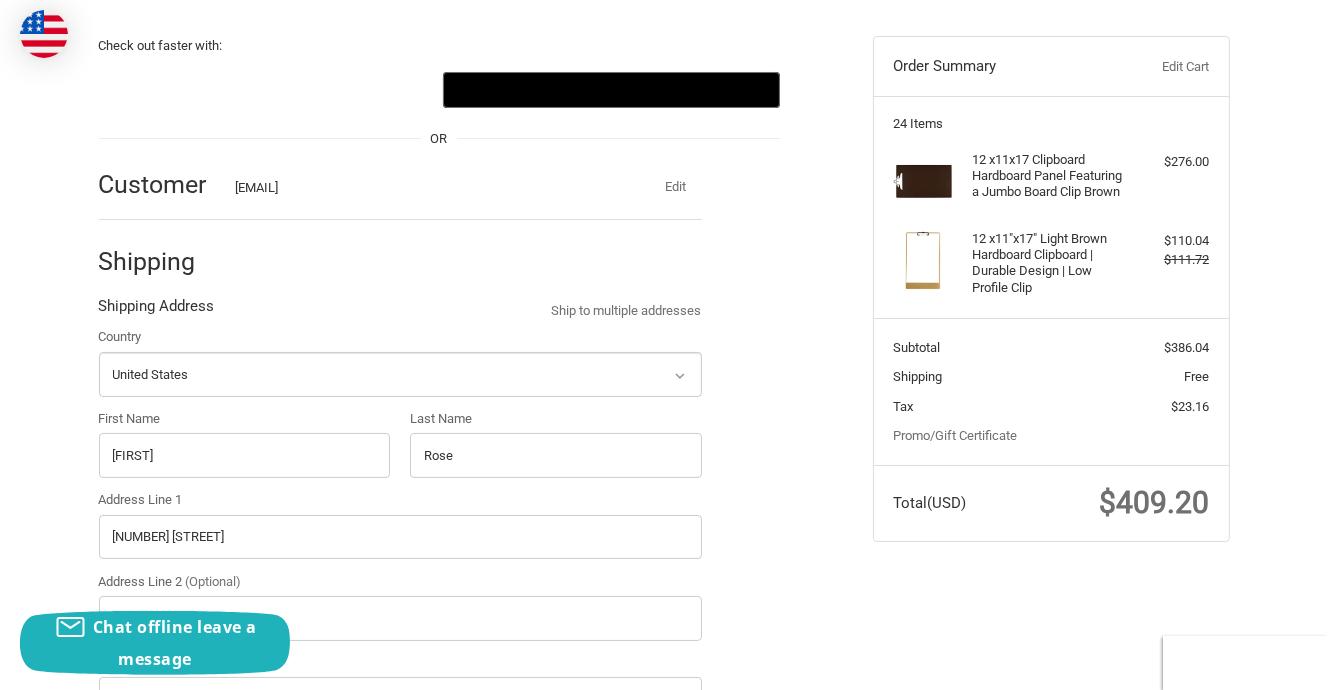 click on "12 x  11"x17" Light Brown Hardboard Clipboard | Durable Design | Low Profile Clip" at bounding box center (1048, 263) 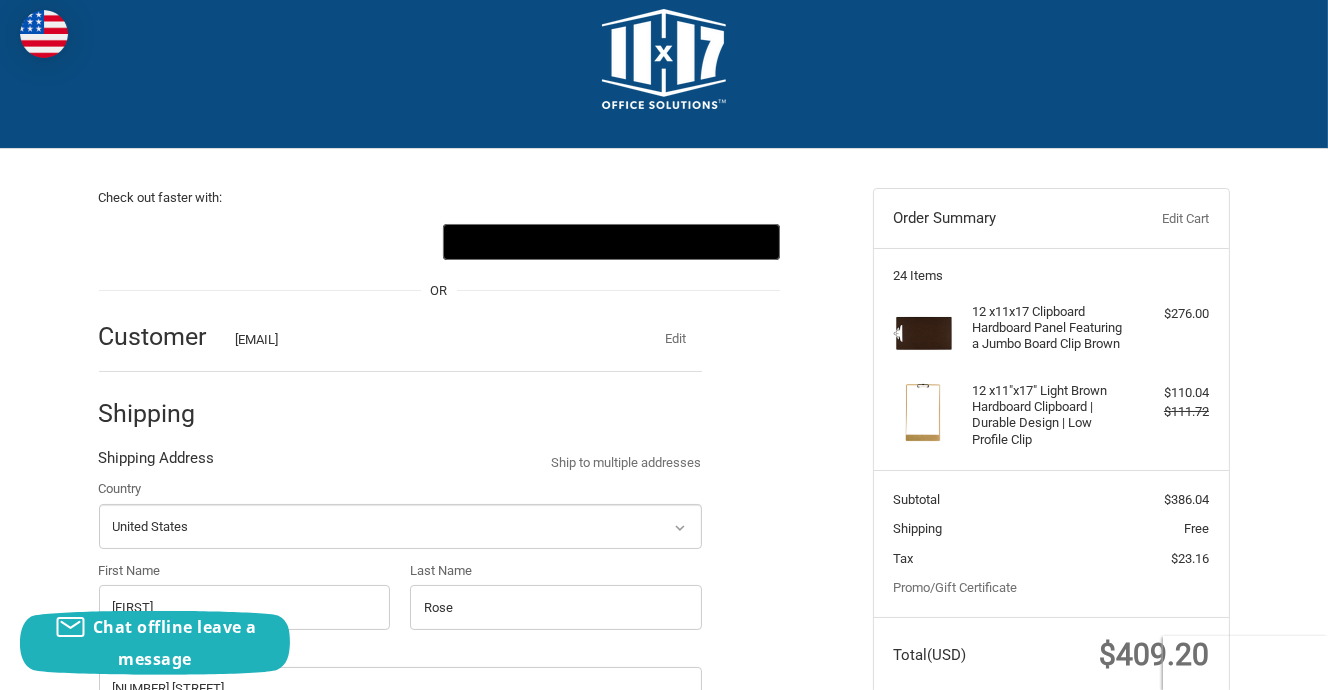 scroll, scrollTop: 0, scrollLeft: 0, axis: both 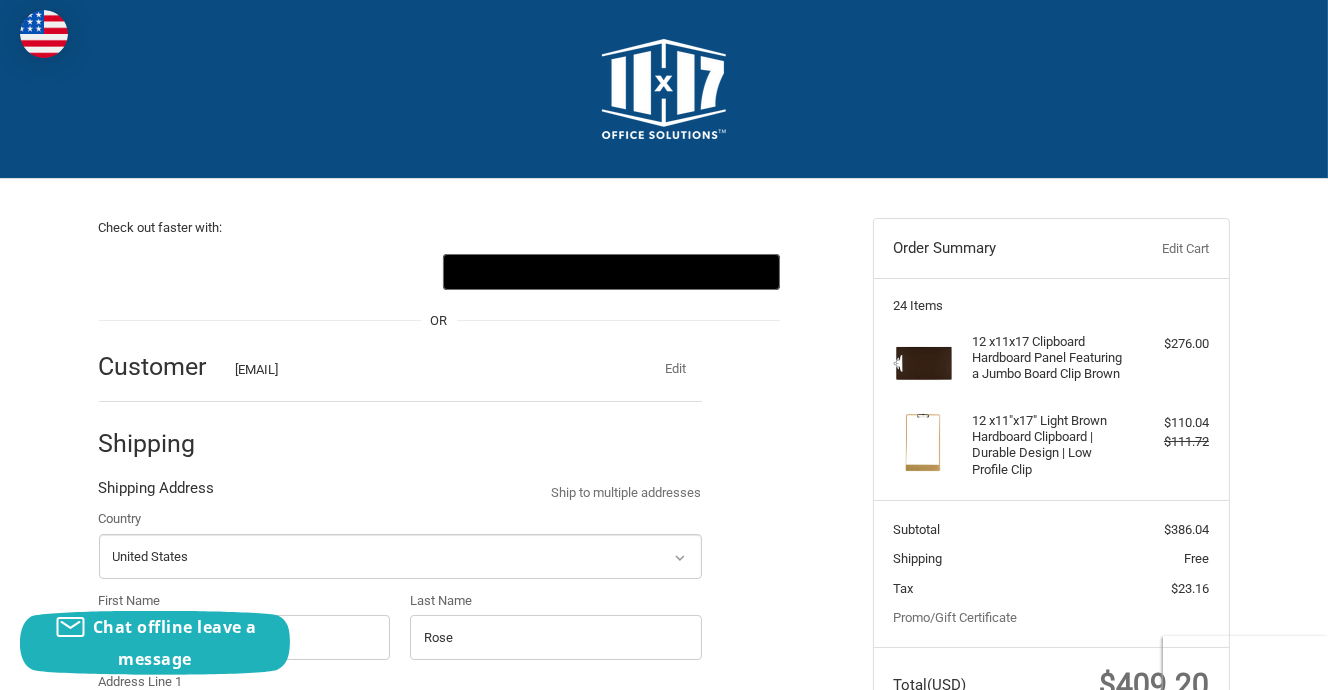 click on "Edit Cart" at bounding box center (1159, 249) 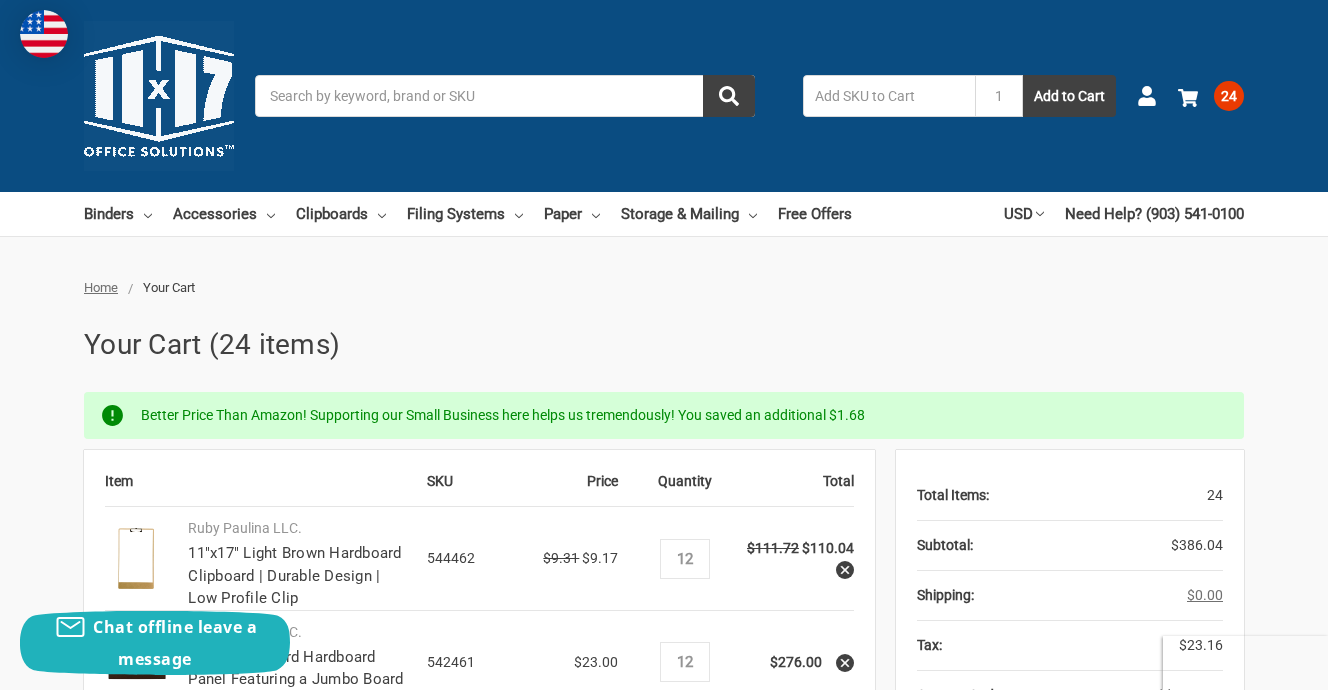 scroll, scrollTop: 106, scrollLeft: 0, axis: vertical 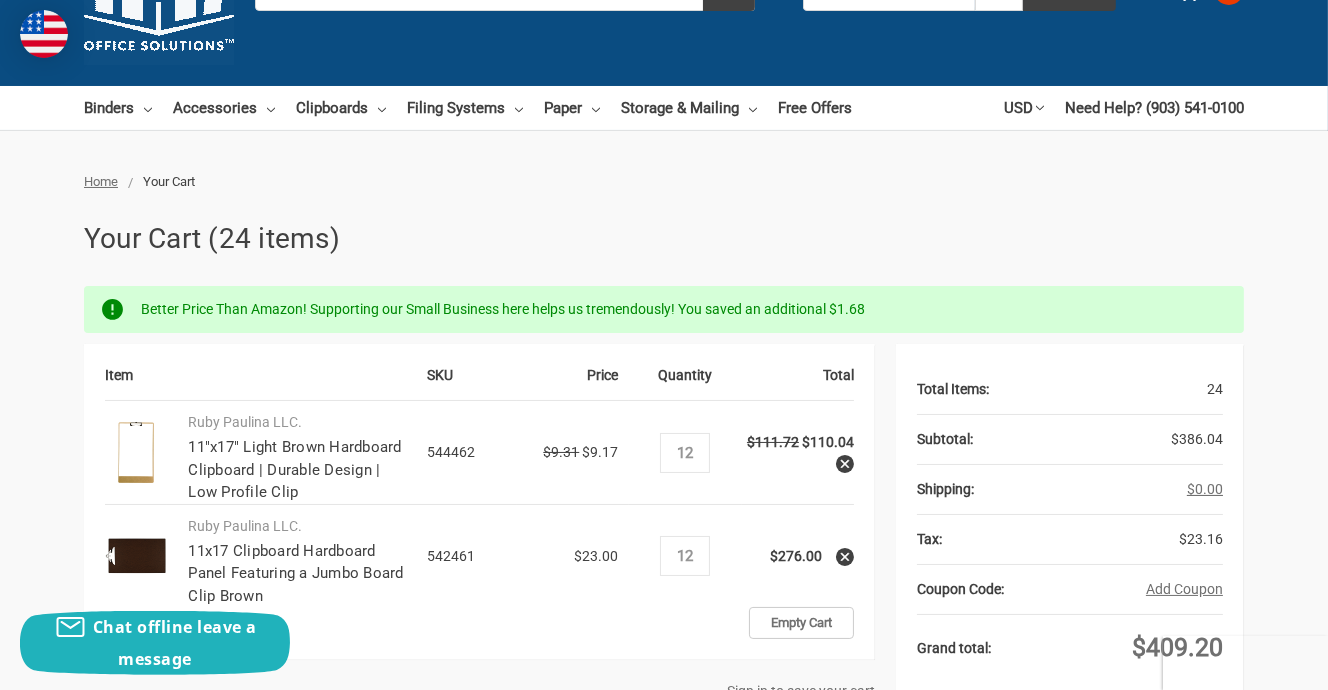 click on "11"x17" Light Brown Hardboard Clipboard | Durable Design | Low Profile Clip" at bounding box center (297, 470) 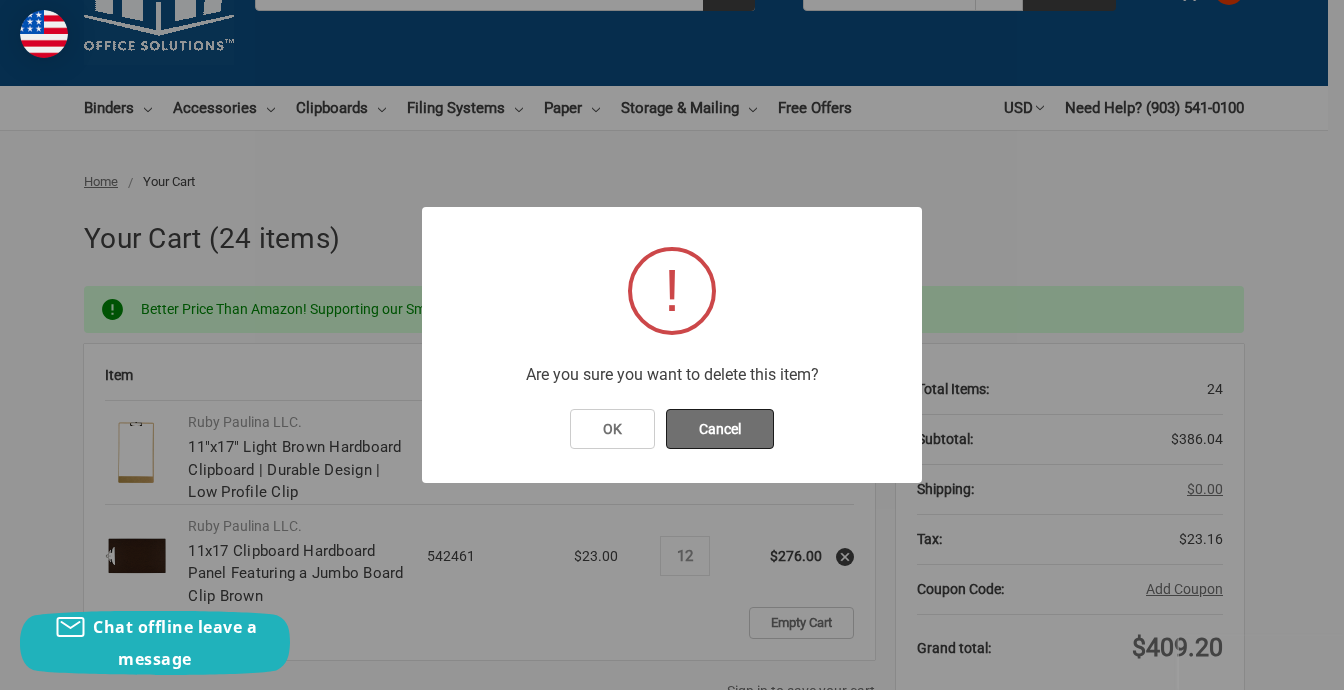 click on "Cancel" at bounding box center [720, 429] 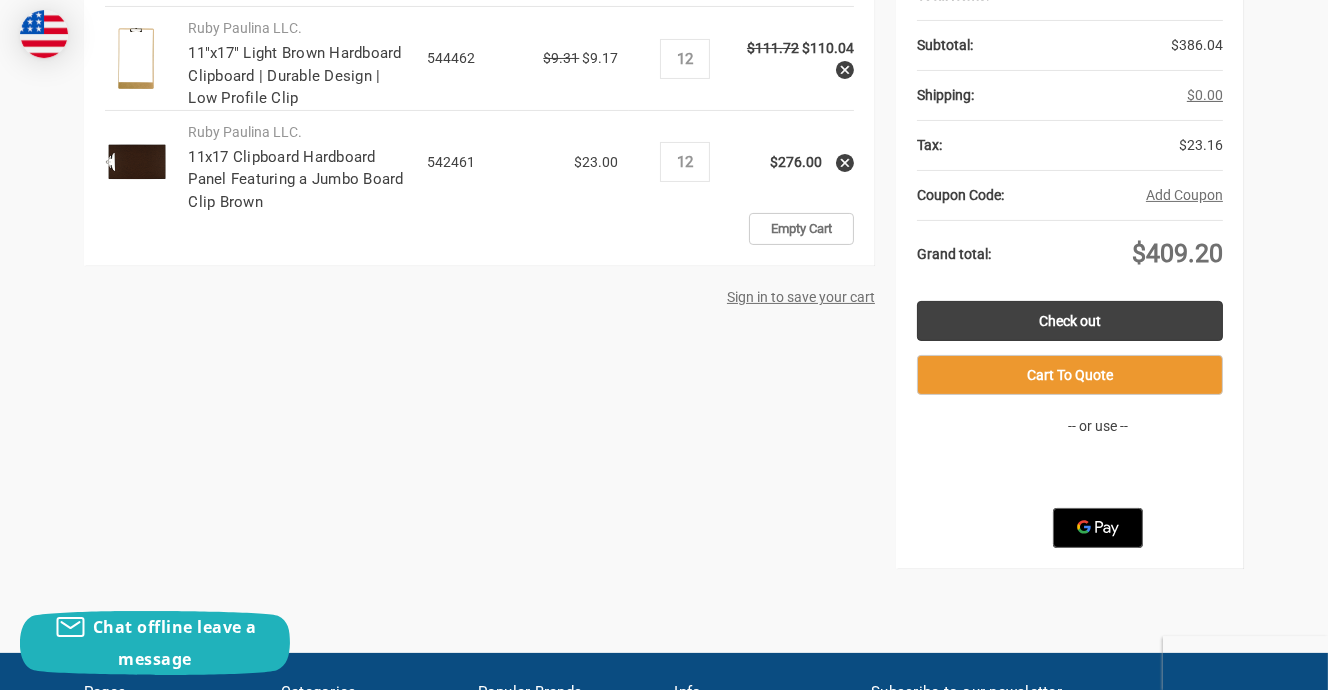 scroll, scrollTop: 532, scrollLeft: 0, axis: vertical 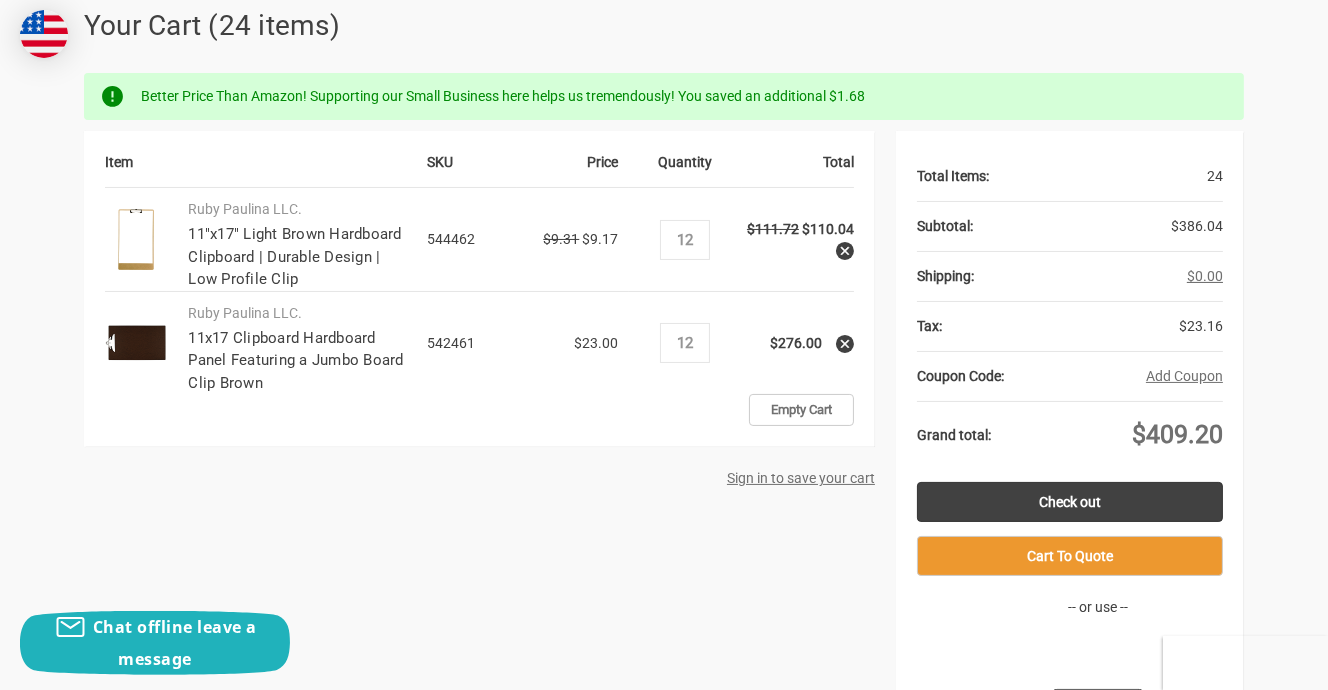 click 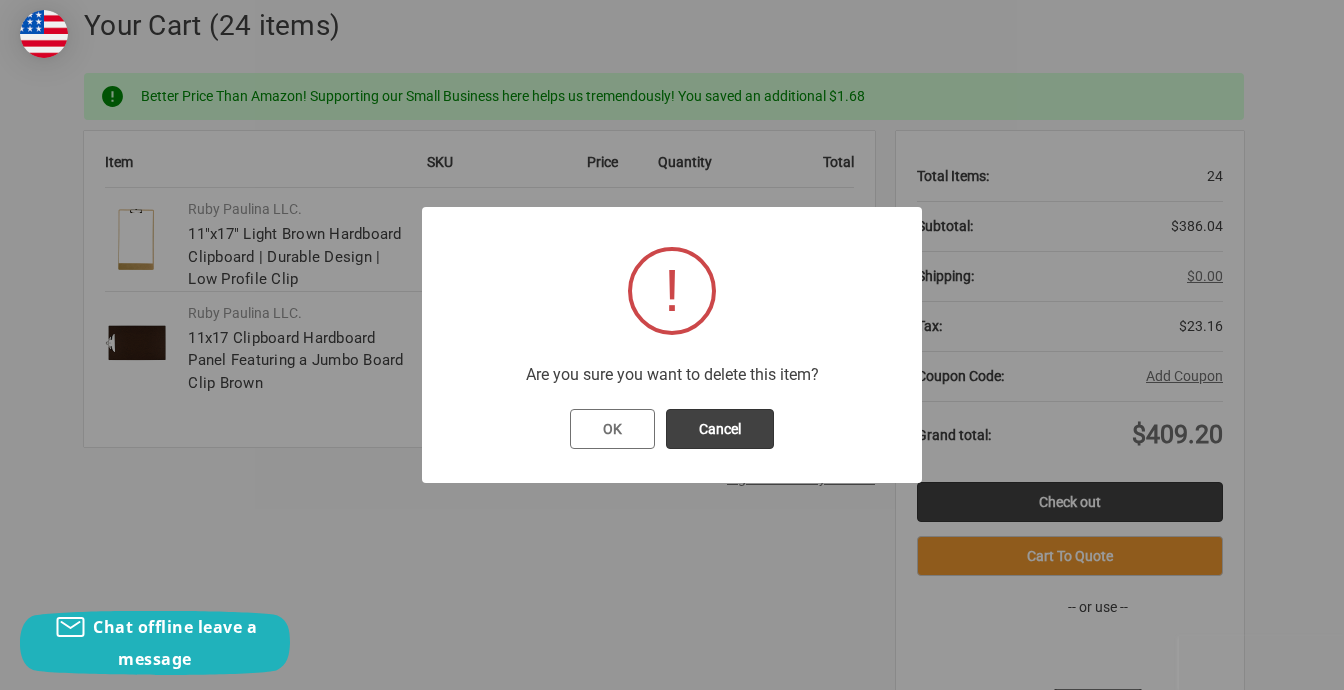 click on "OK" at bounding box center (612, 429) 